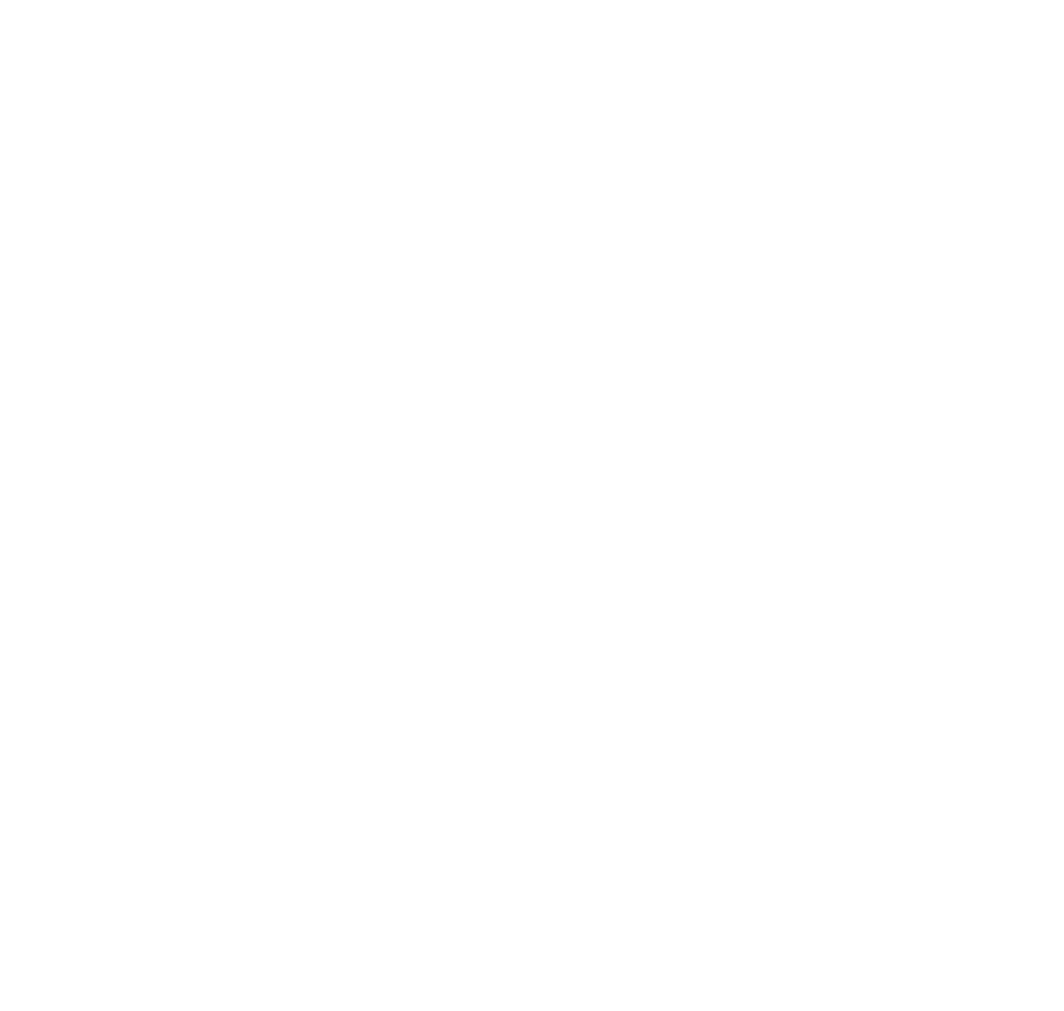 scroll, scrollTop: 0, scrollLeft: 0, axis: both 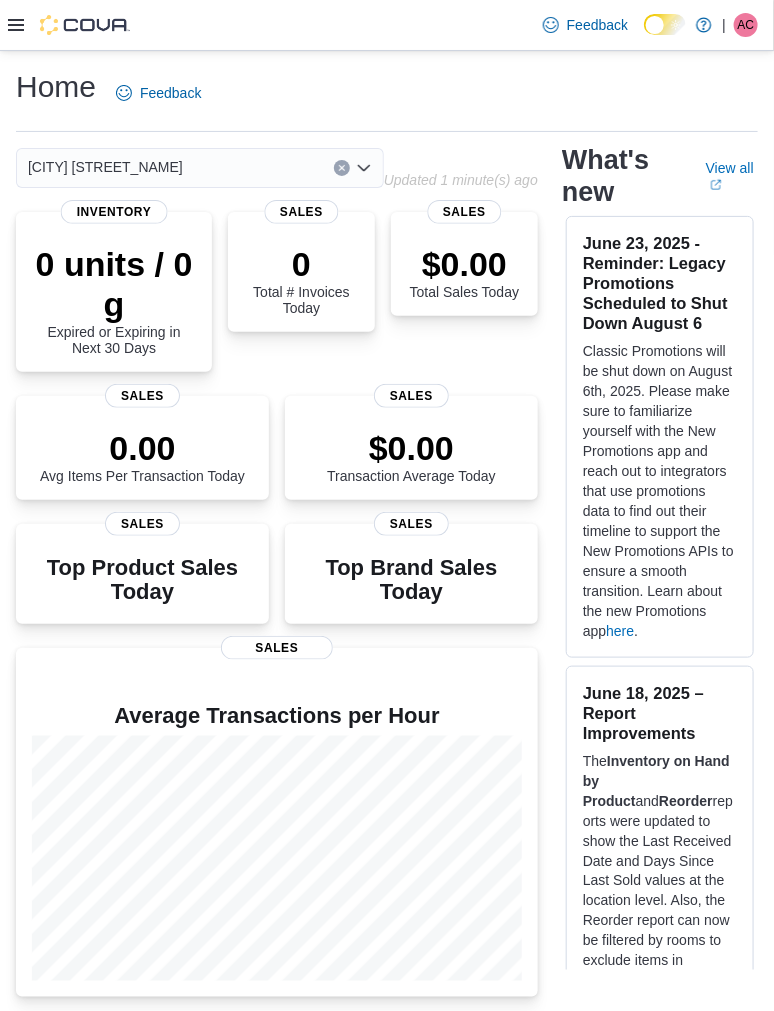 drag, startPoint x: 386, startPoint y: 120, endPoint x: 218, endPoint y: 88, distance: 171.02046 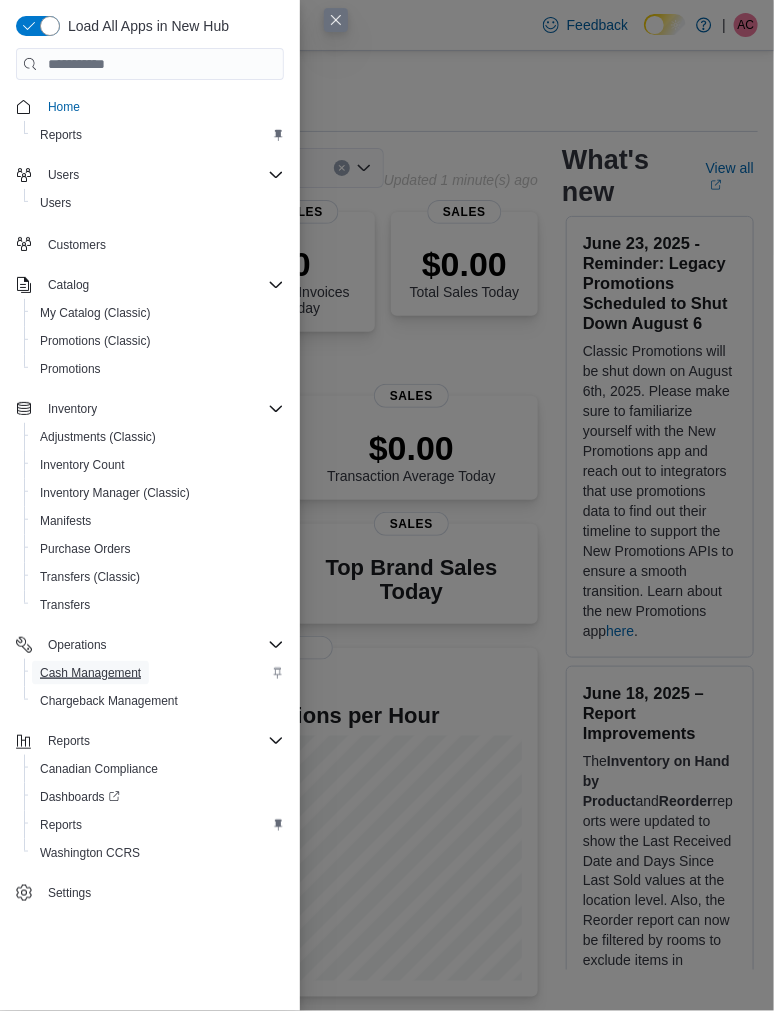 click on "Cash Management" at bounding box center [90, 673] 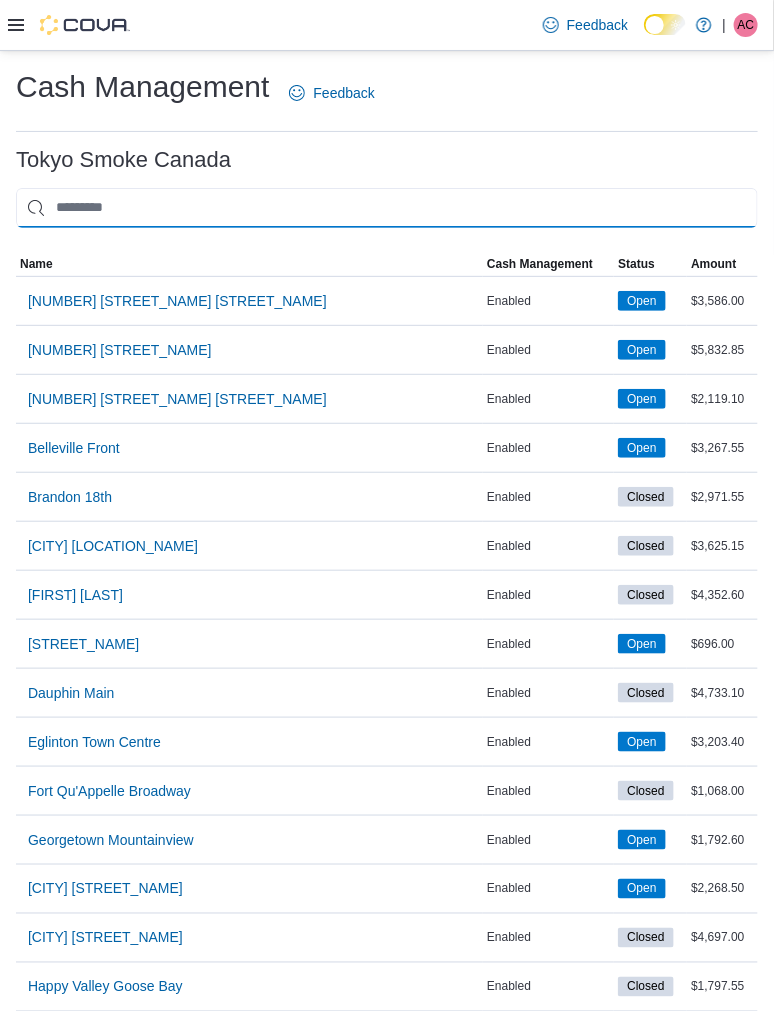 click at bounding box center [387, 208] 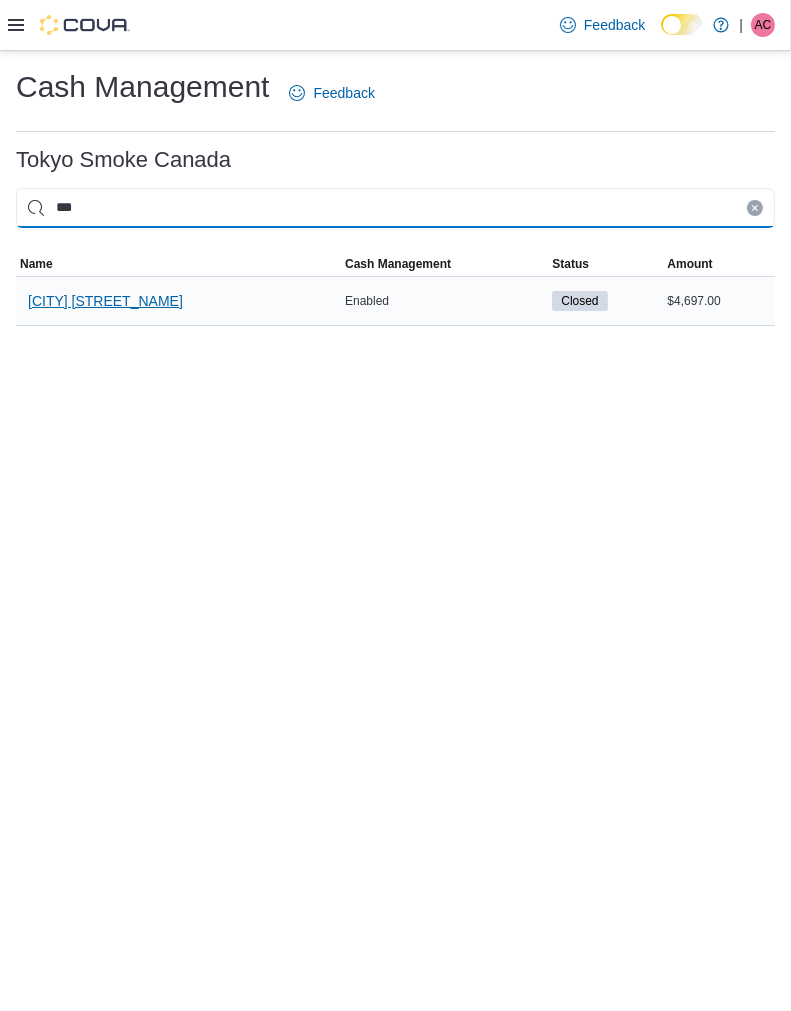 type on "***" 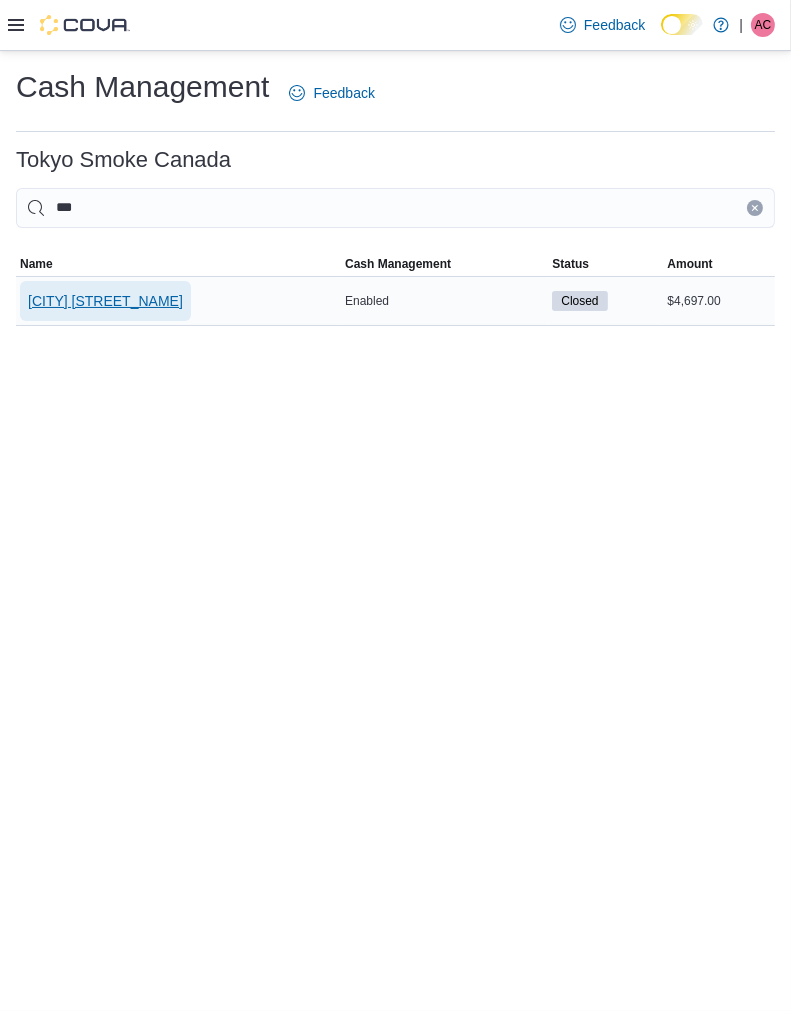 click on "[CITY] [STREET_NAME]" at bounding box center (105, 301) 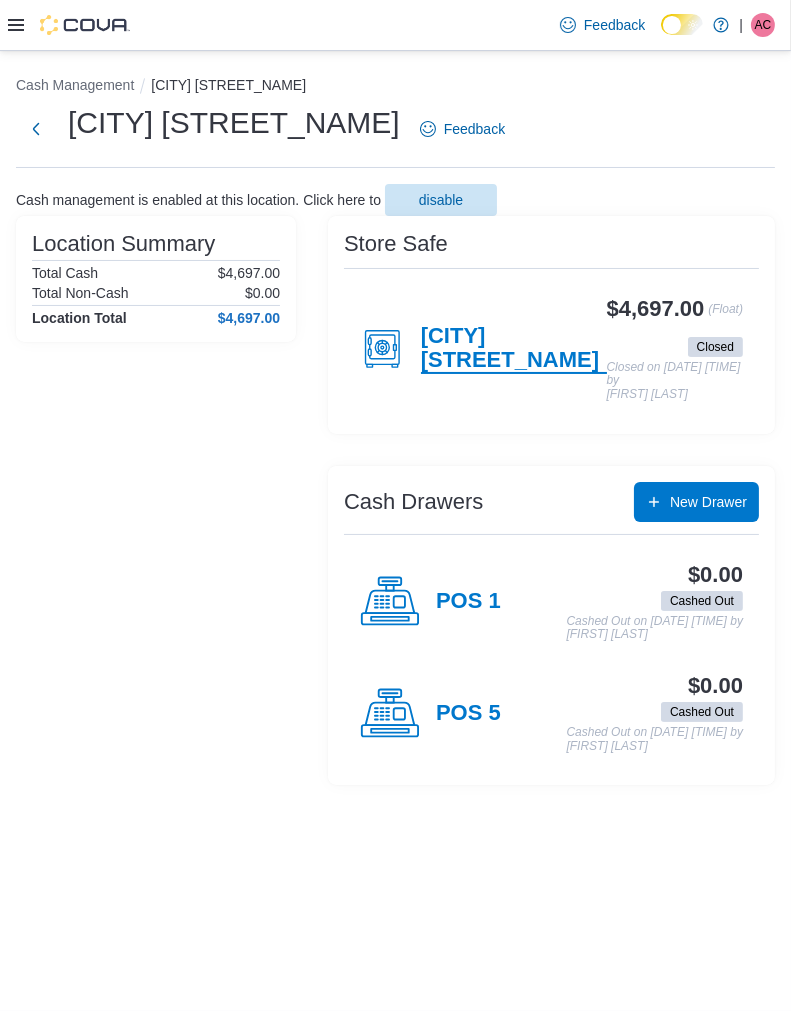 click on "[CITY] [STREET_NAME]" at bounding box center [514, 349] 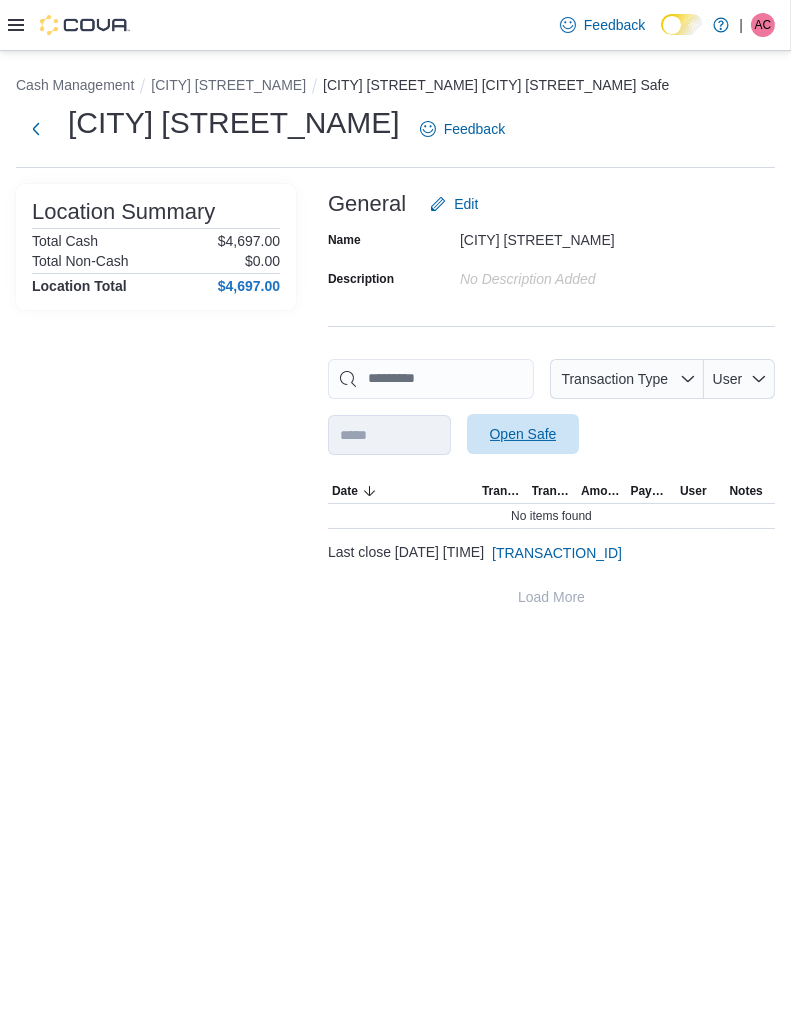 click on "Open Safe" at bounding box center (523, 434) 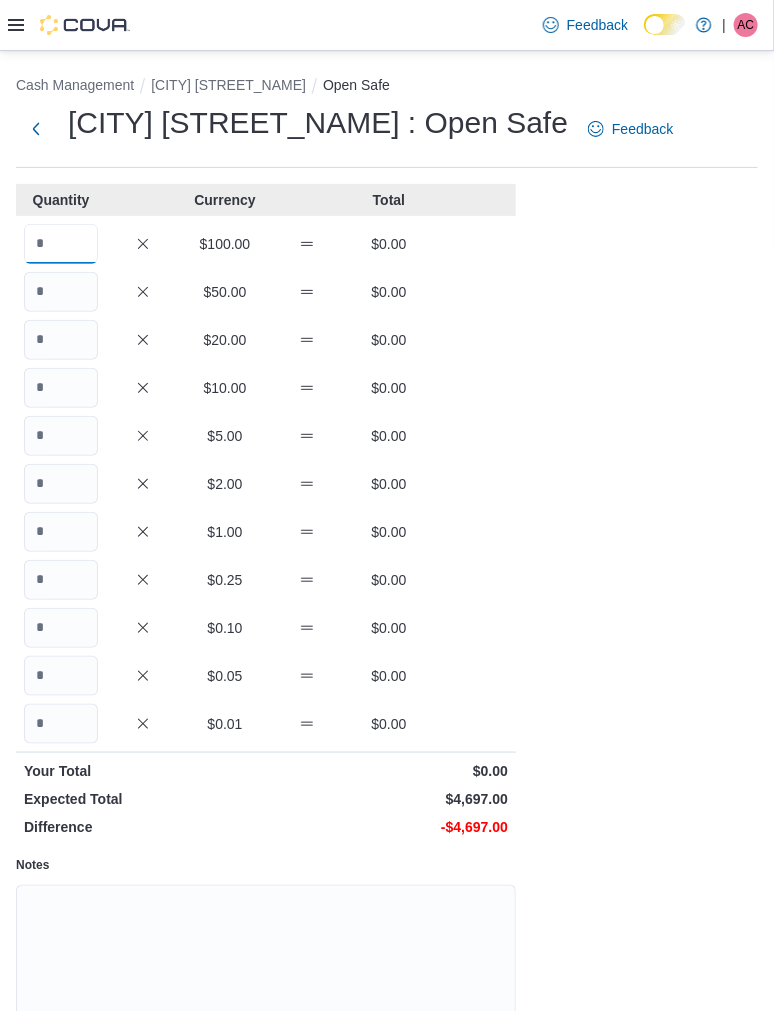 click at bounding box center [61, 244] 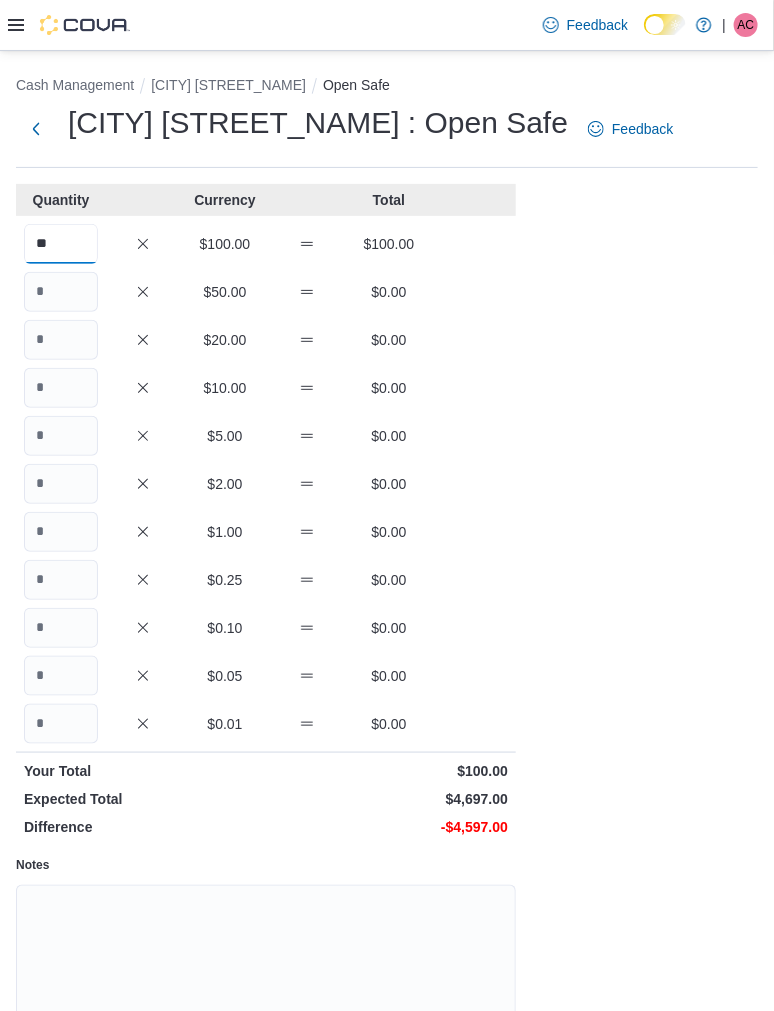 type on "**" 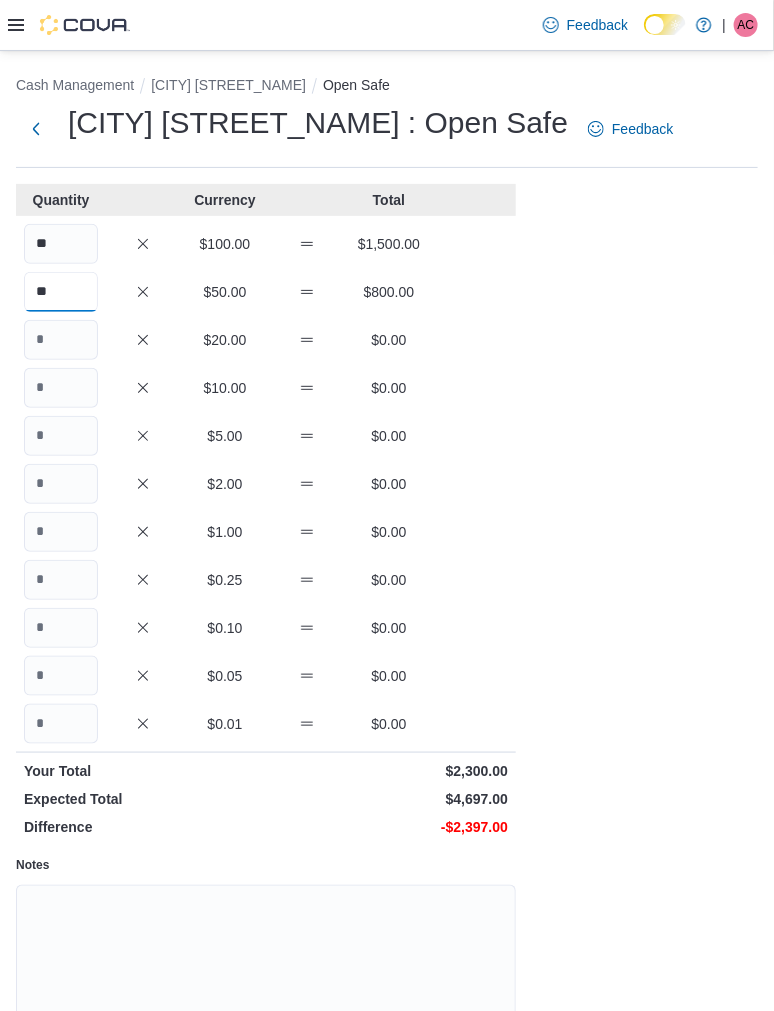type on "**" 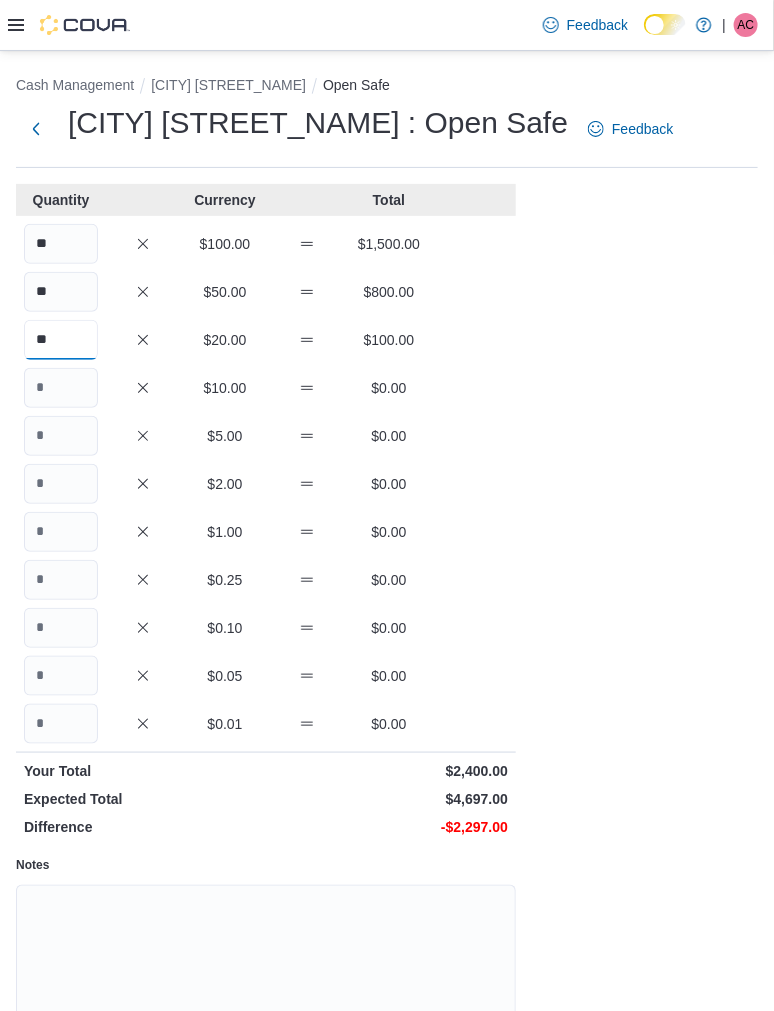 type on "**" 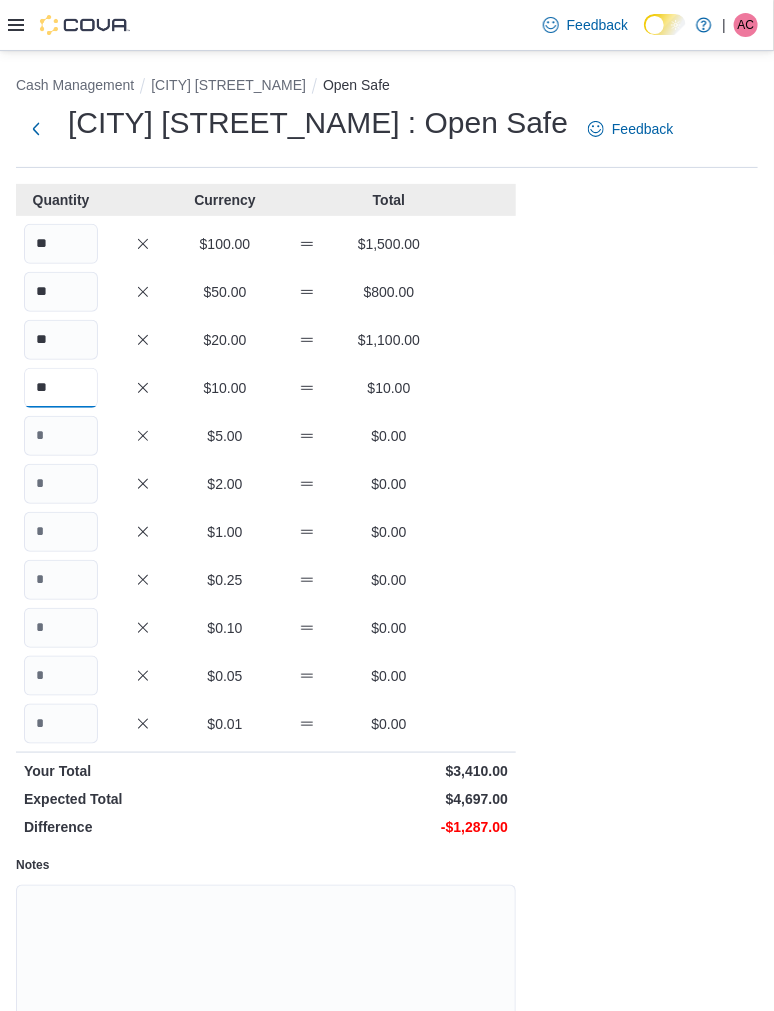 type on "**" 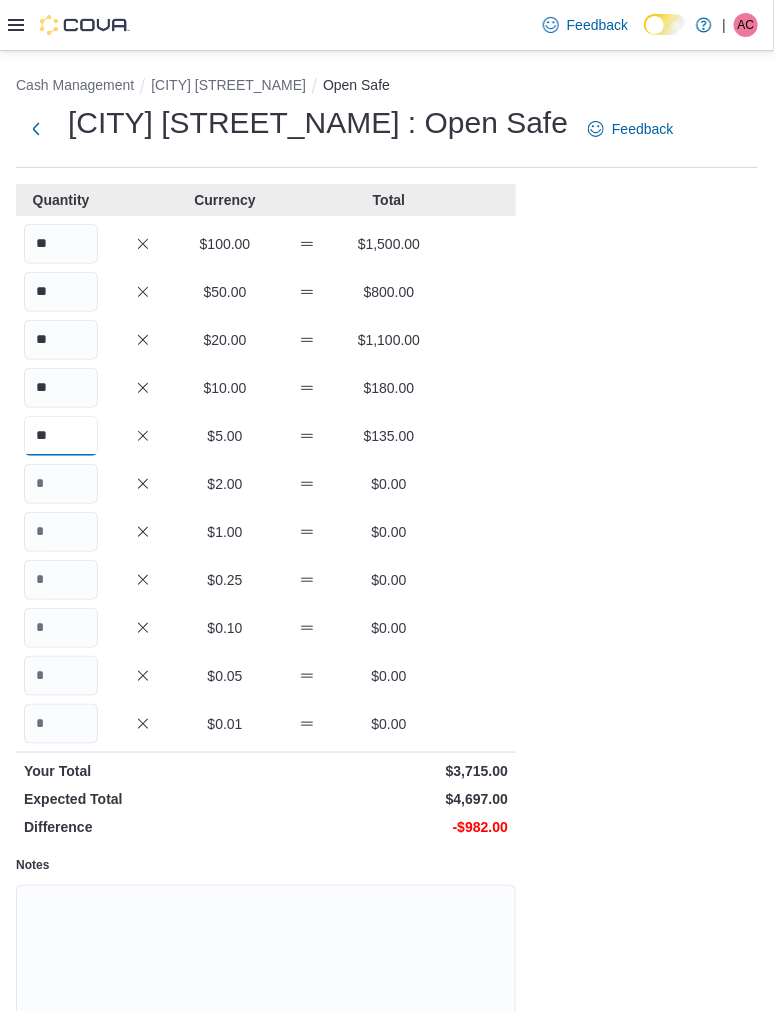 type on "**" 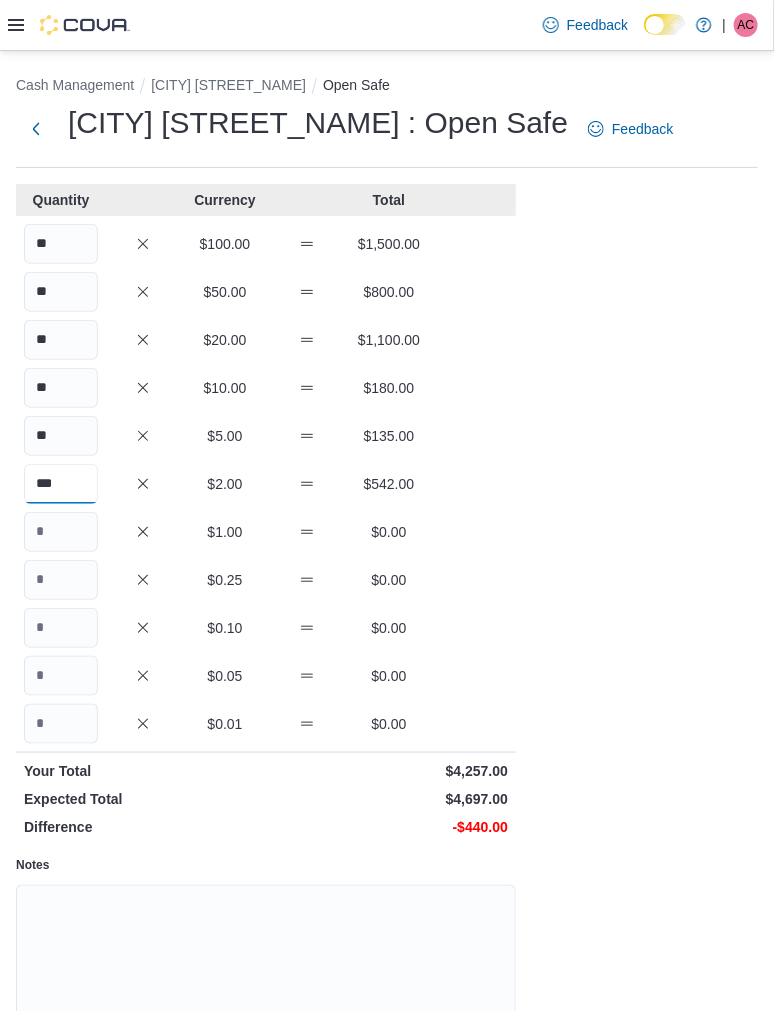 type on "***" 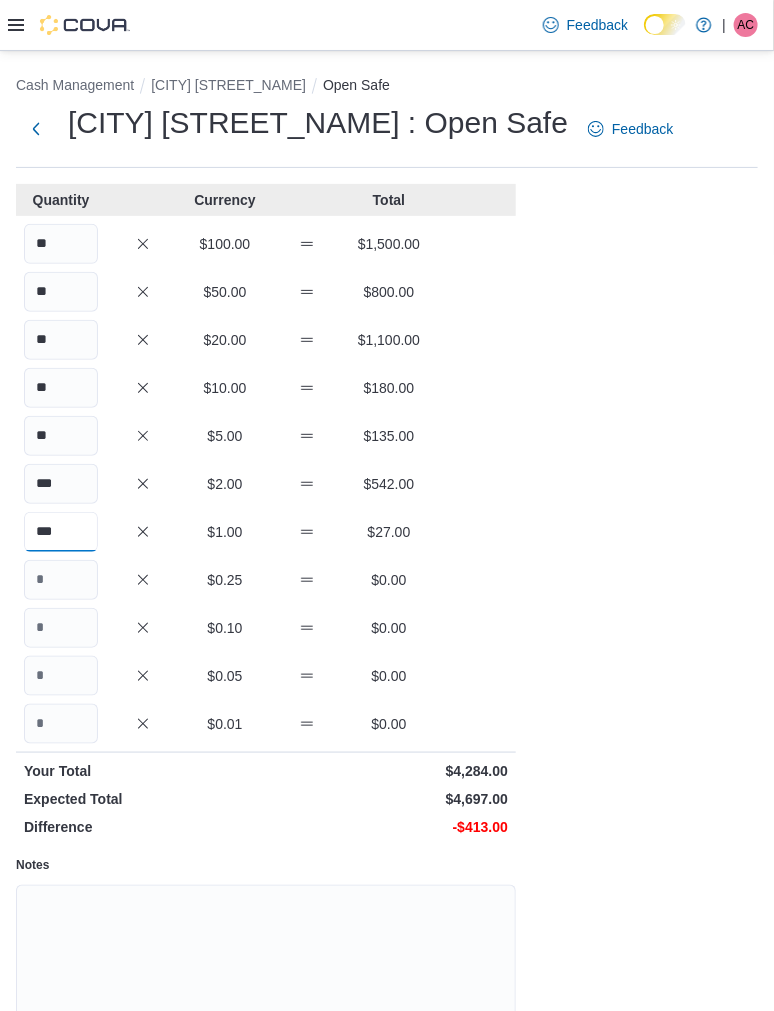 type on "***" 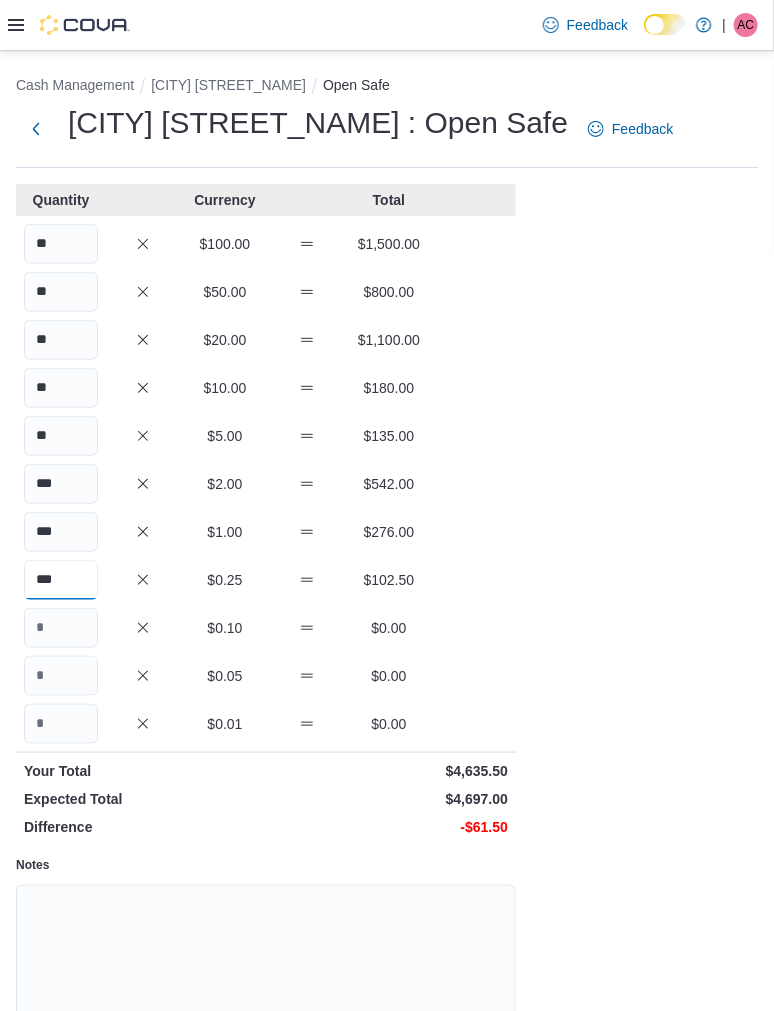 type on "***" 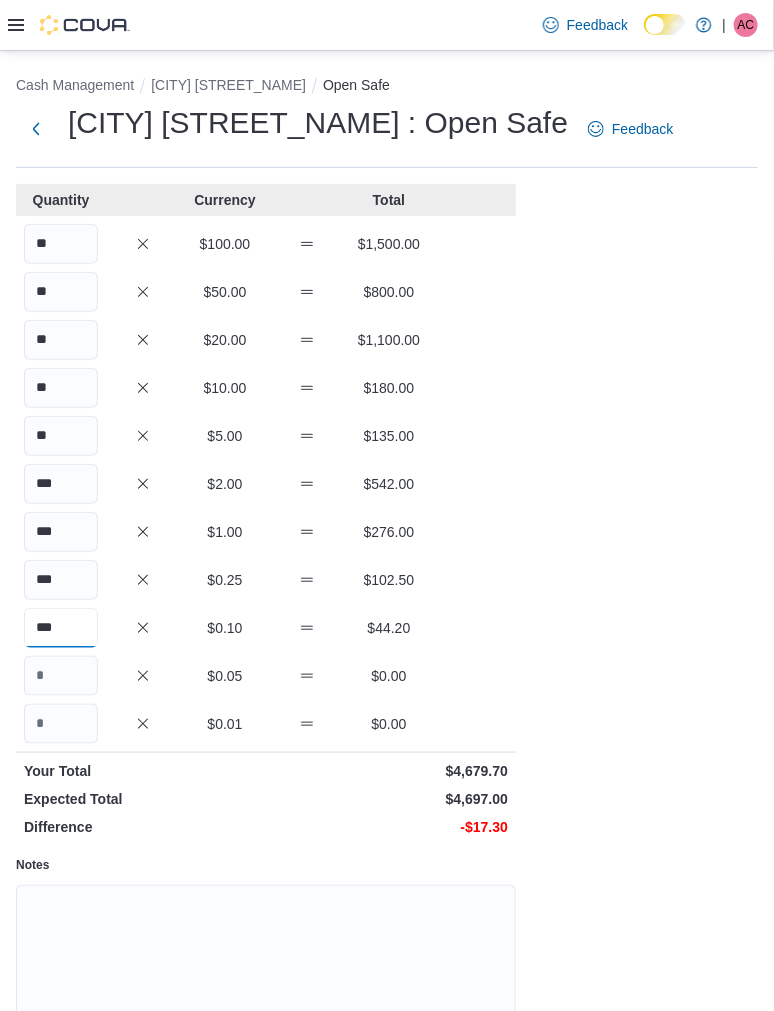 type on "***" 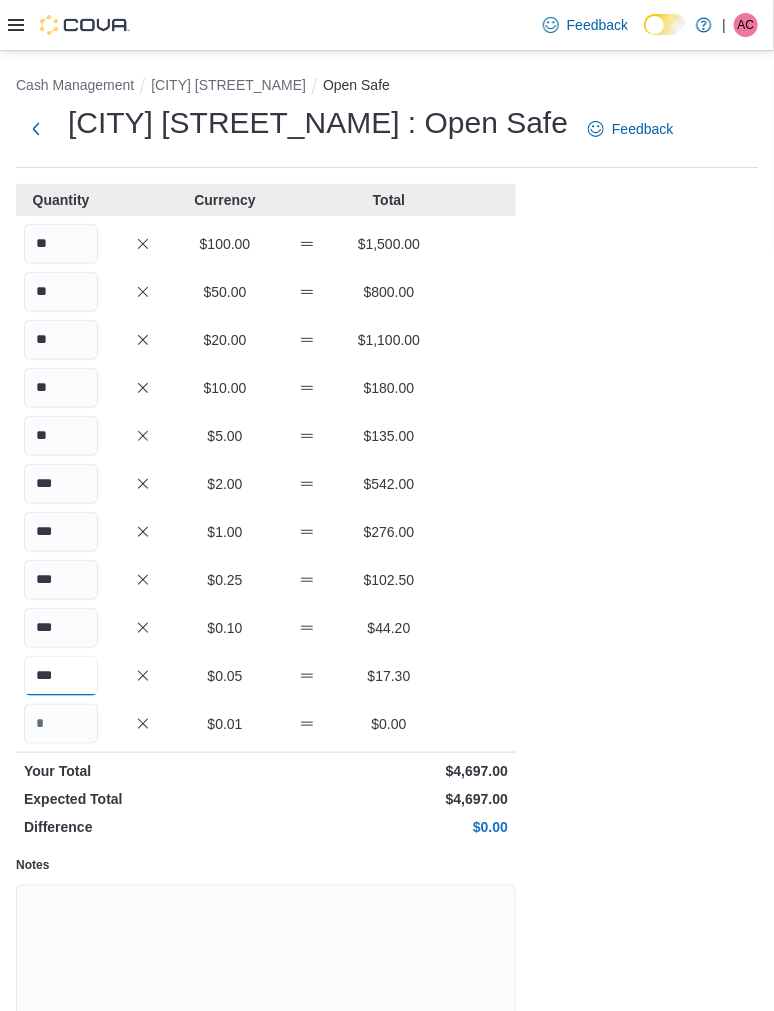 scroll, scrollTop: 111, scrollLeft: 0, axis: vertical 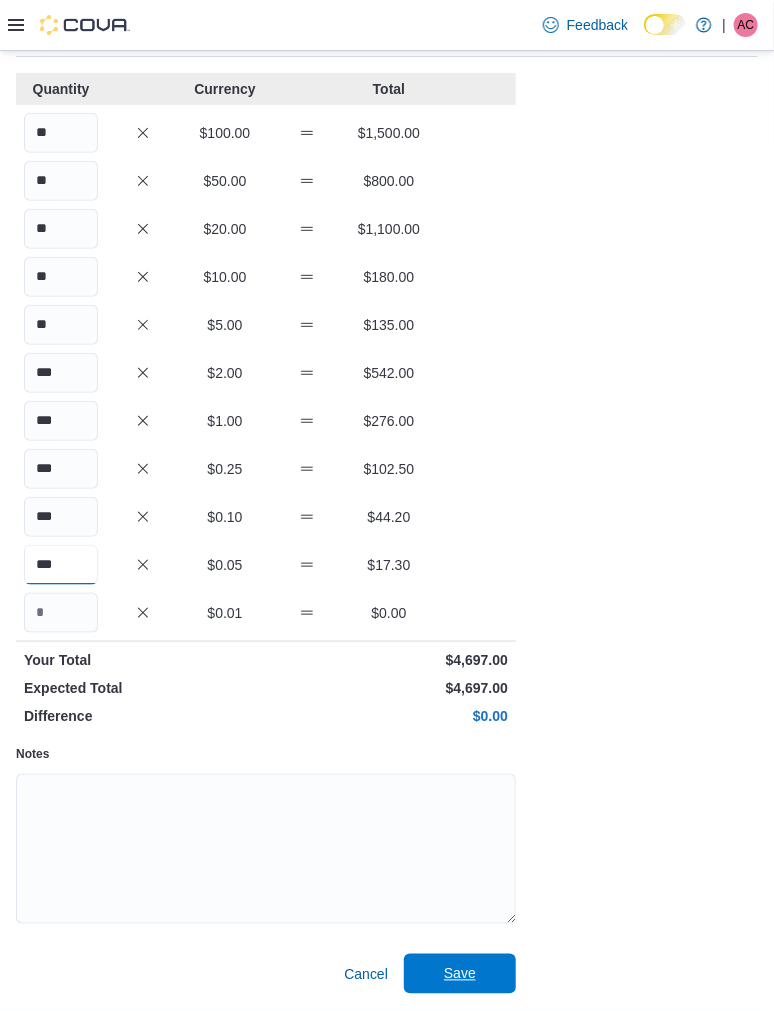 type on "***" 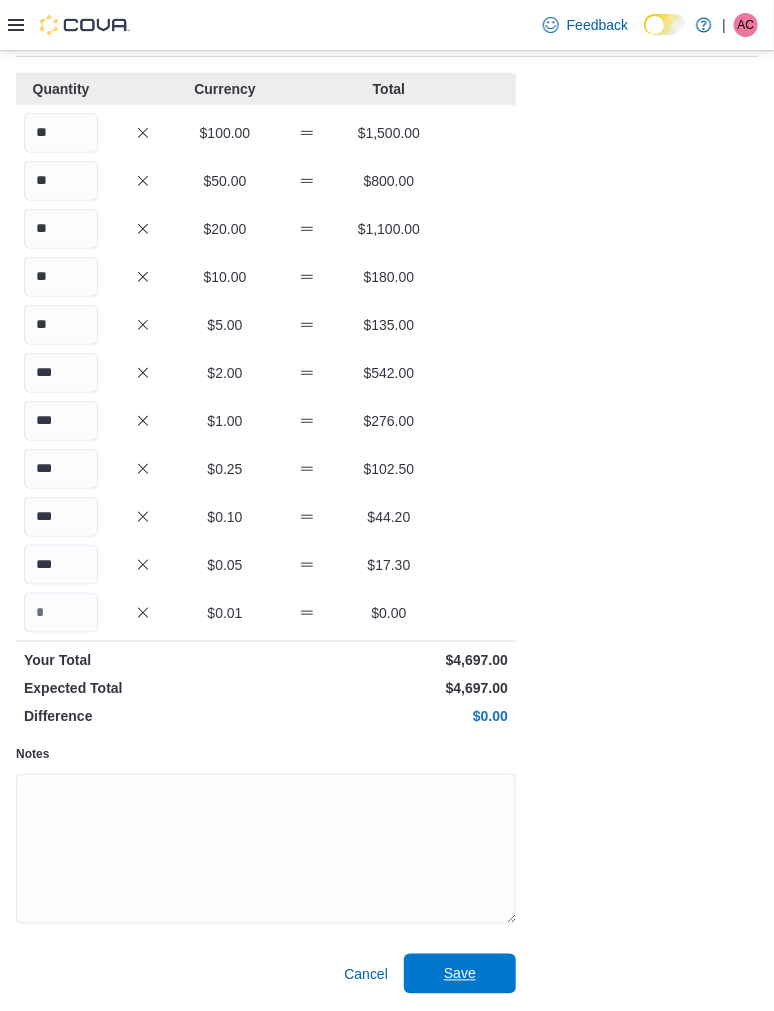 click on "Save" at bounding box center [460, 974] 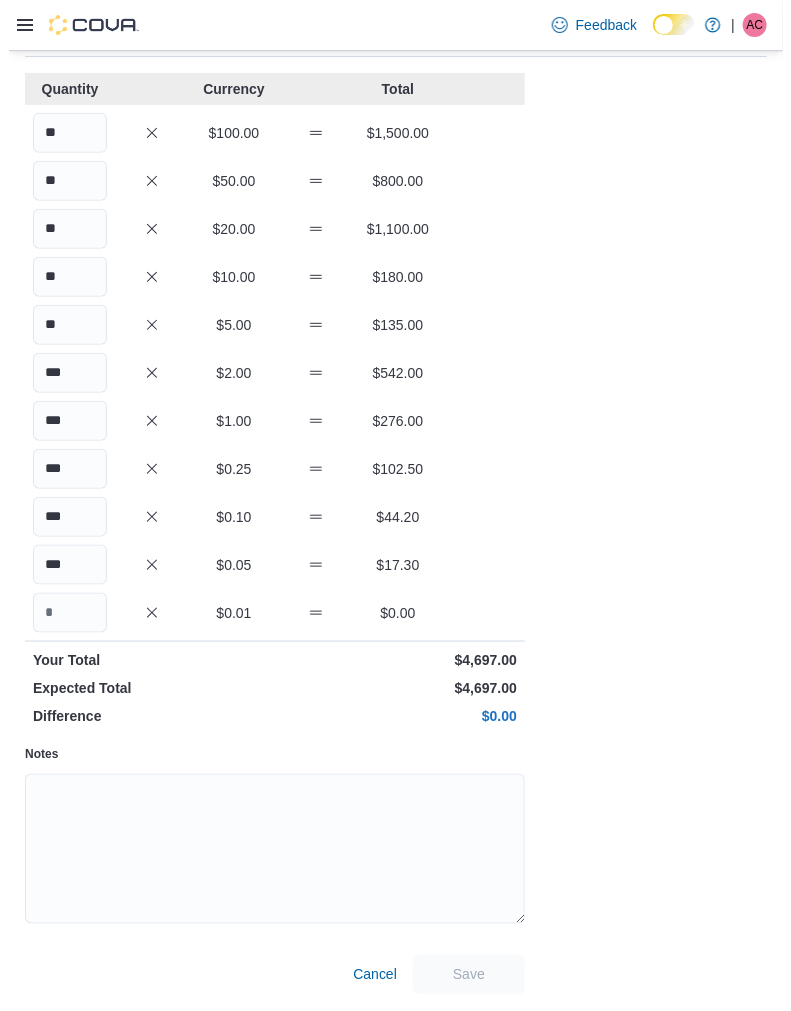 scroll, scrollTop: 0, scrollLeft: 0, axis: both 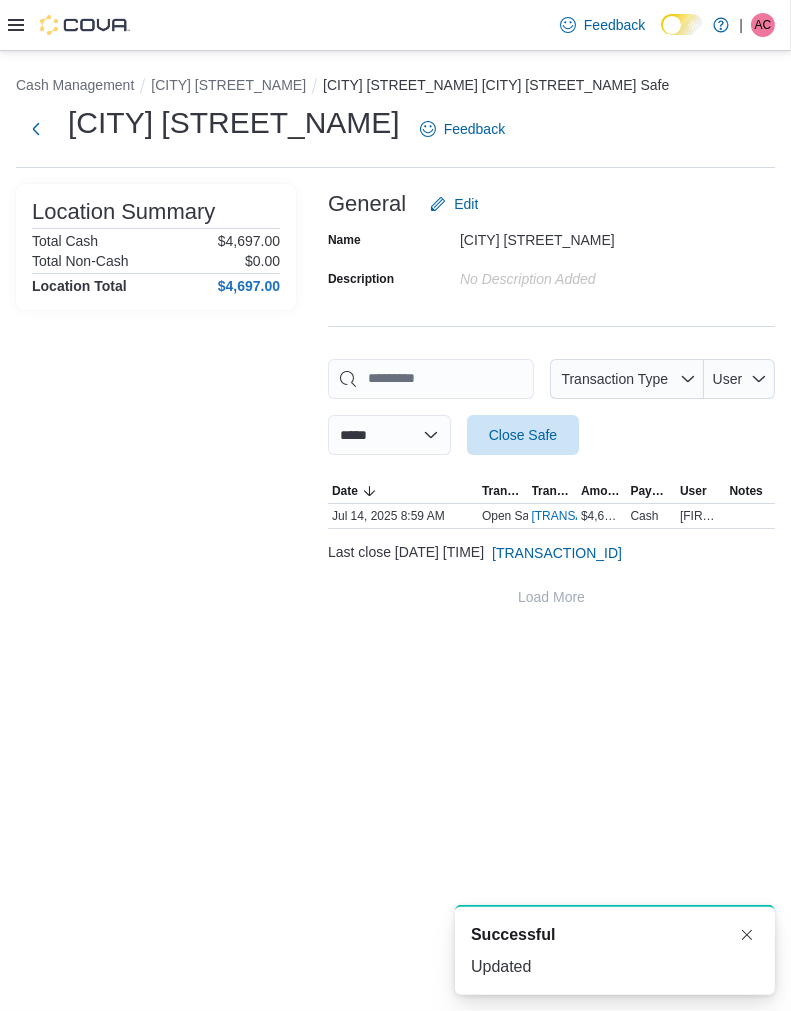 drag, startPoint x: 165, startPoint y: 644, endPoint x: 202, endPoint y: 372, distance: 274.505 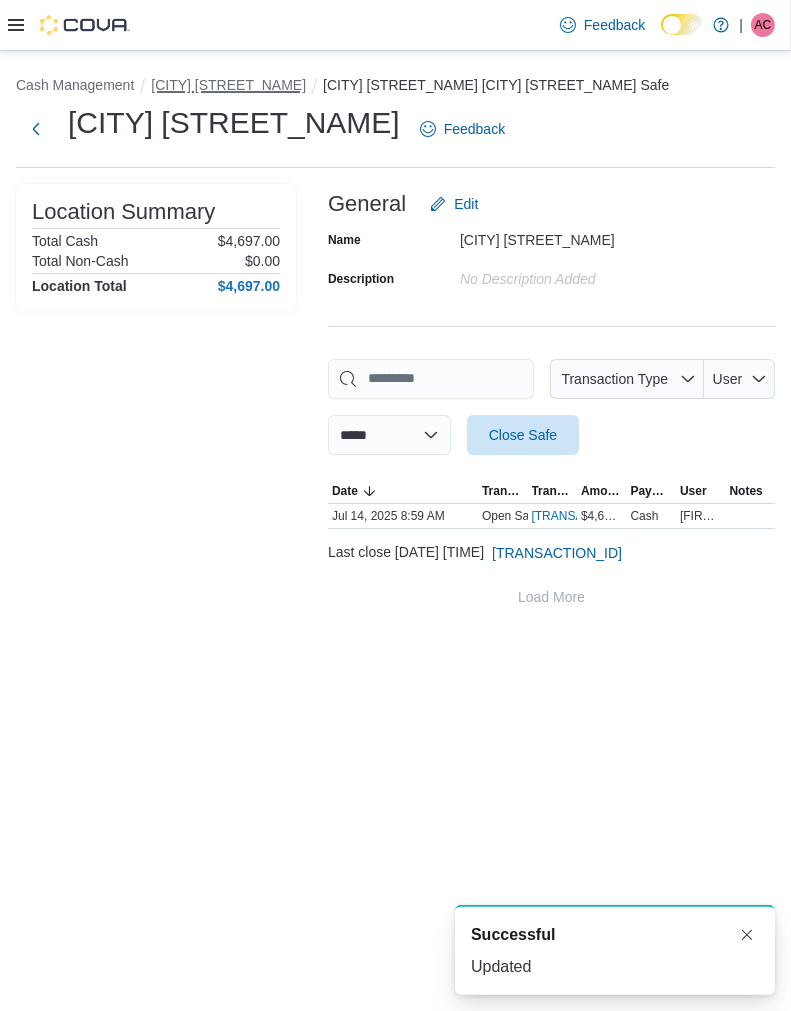 click on "[CITY] [STREET_NAME]" at bounding box center (228, 85) 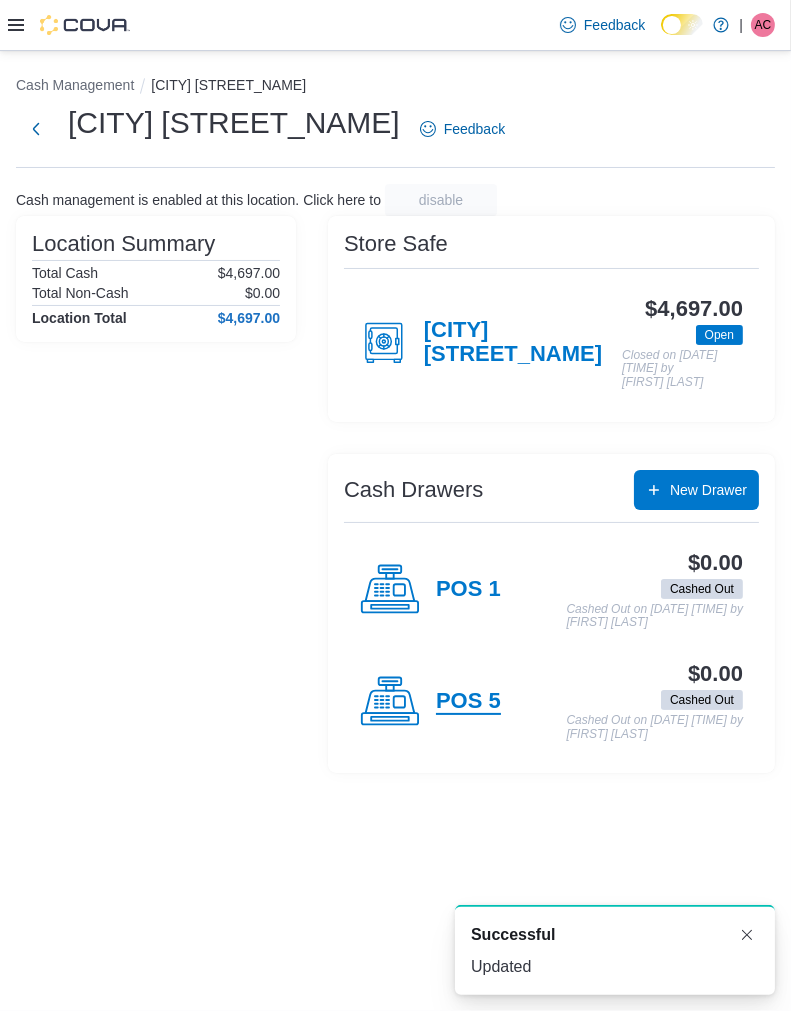click on "POS 5" at bounding box center (468, 702) 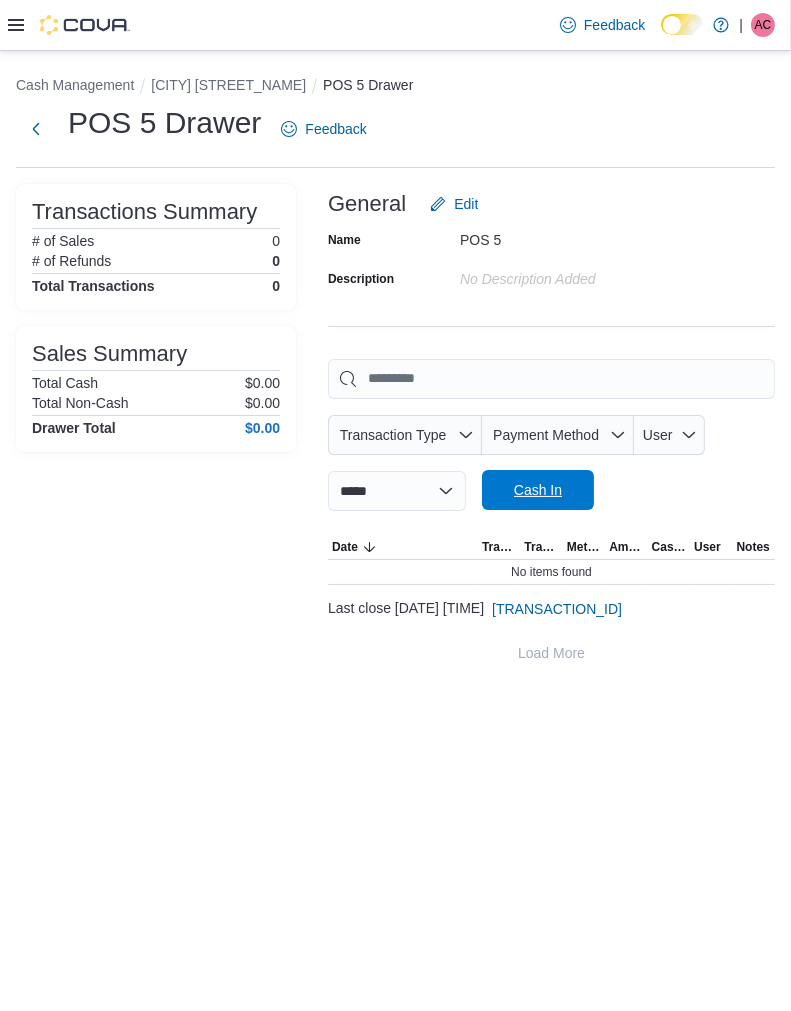 click on "Cash In" at bounding box center (538, 490) 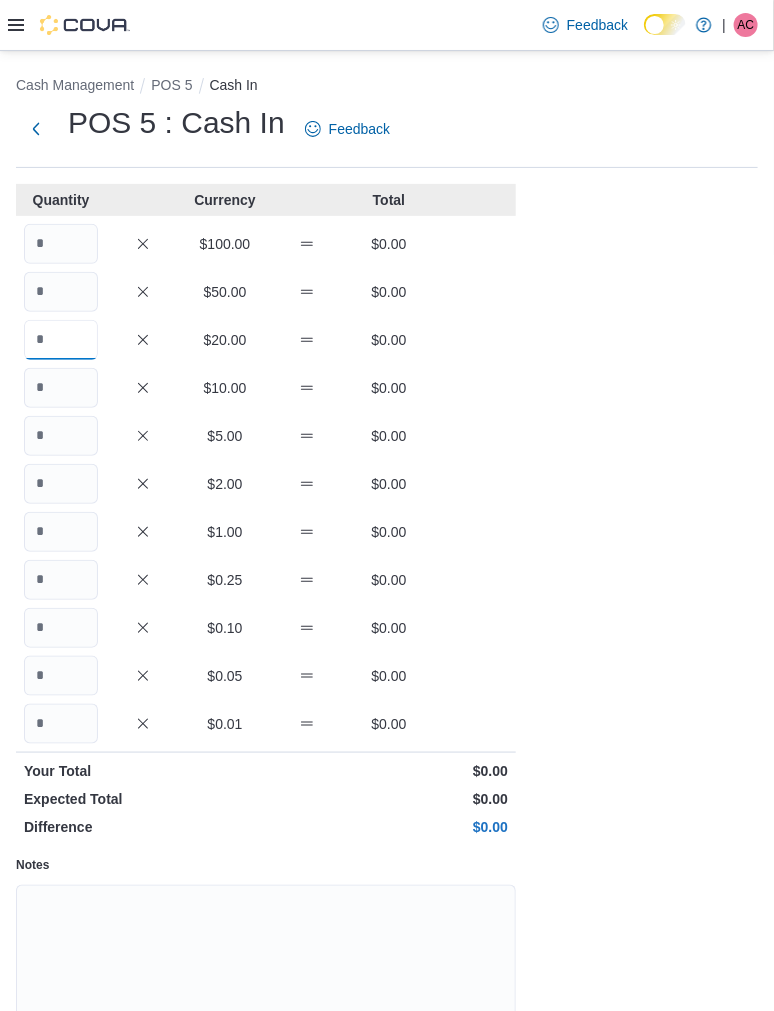 click at bounding box center [61, 340] 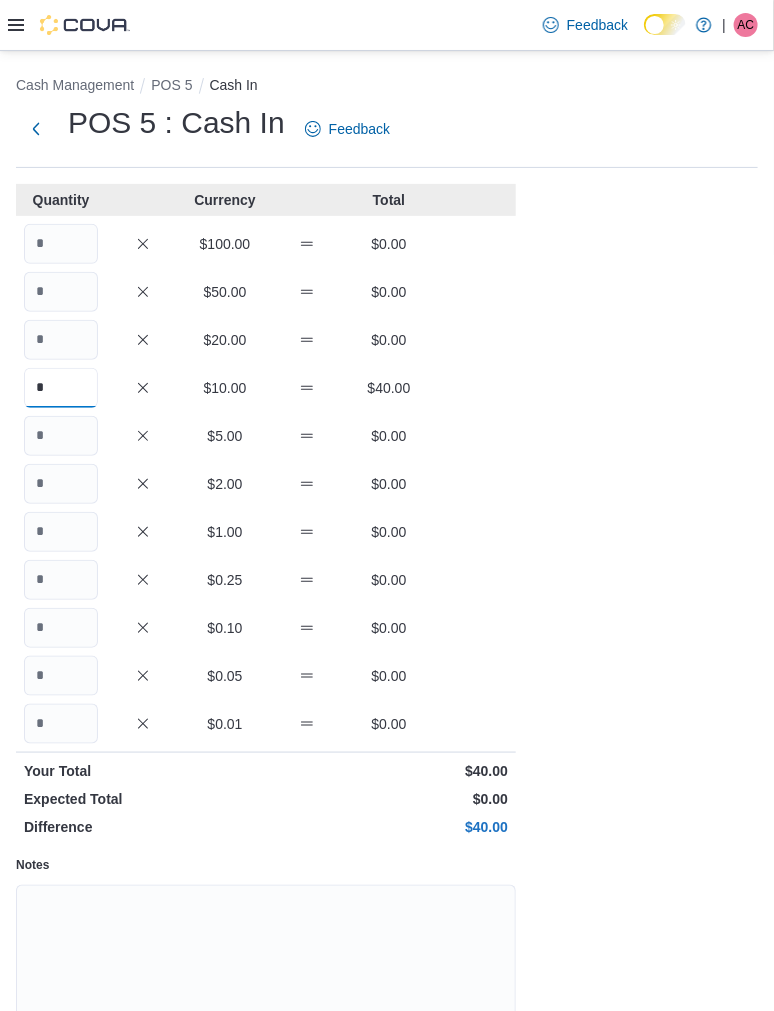 type on "*" 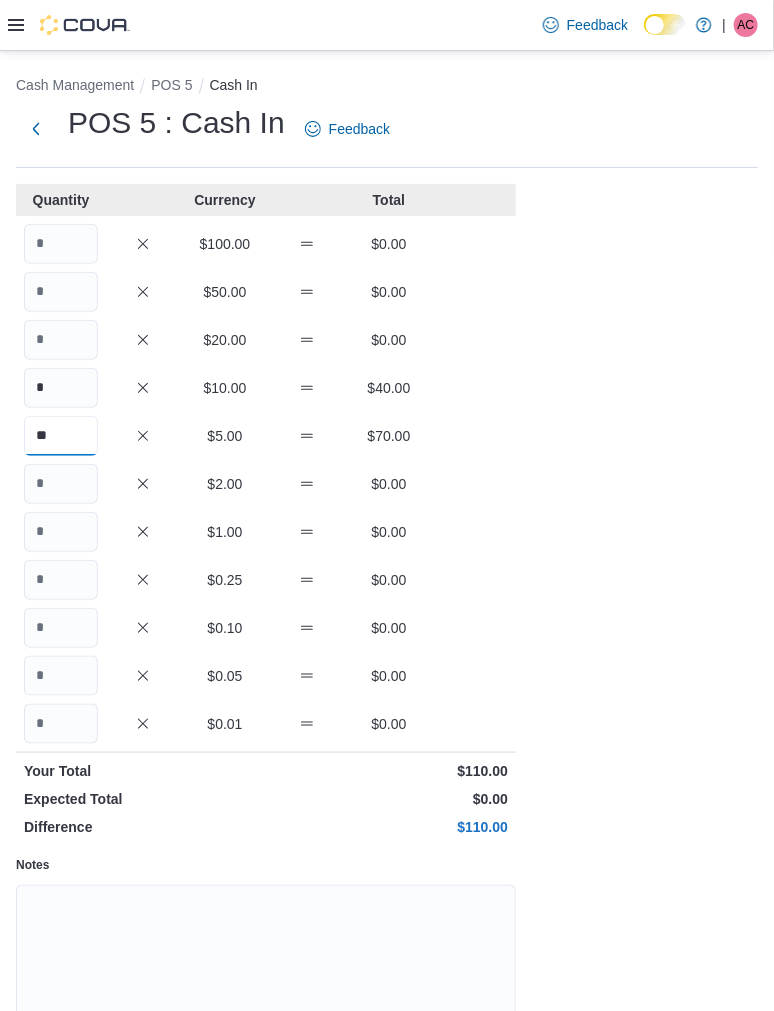type on "**" 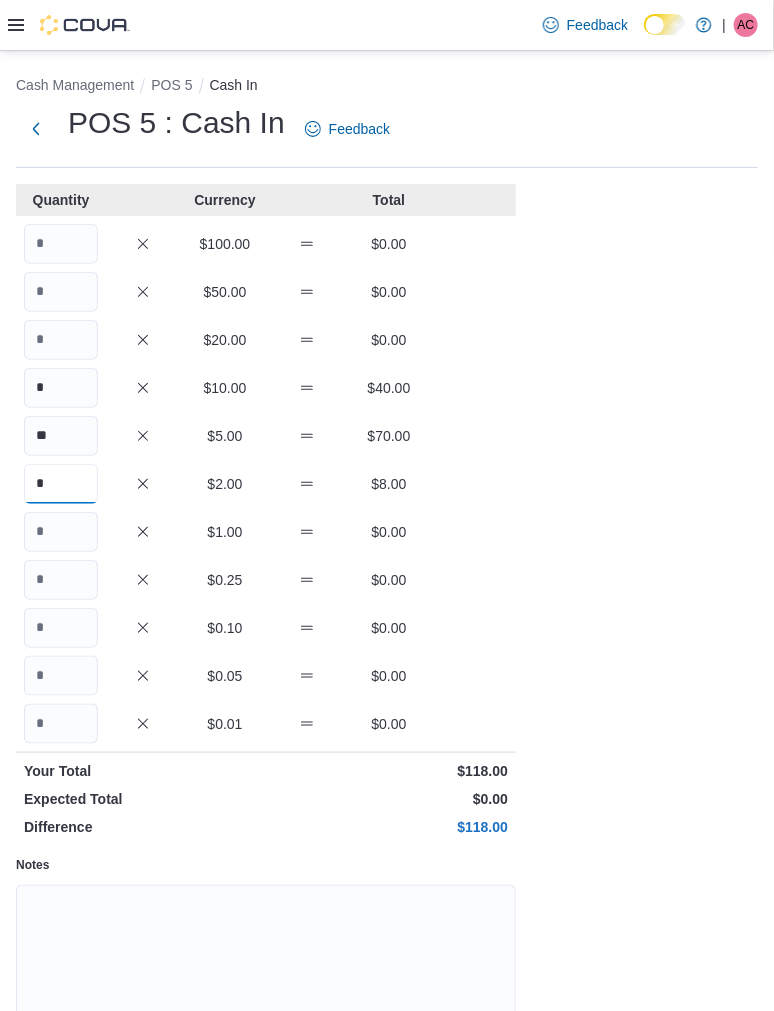 type on "*" 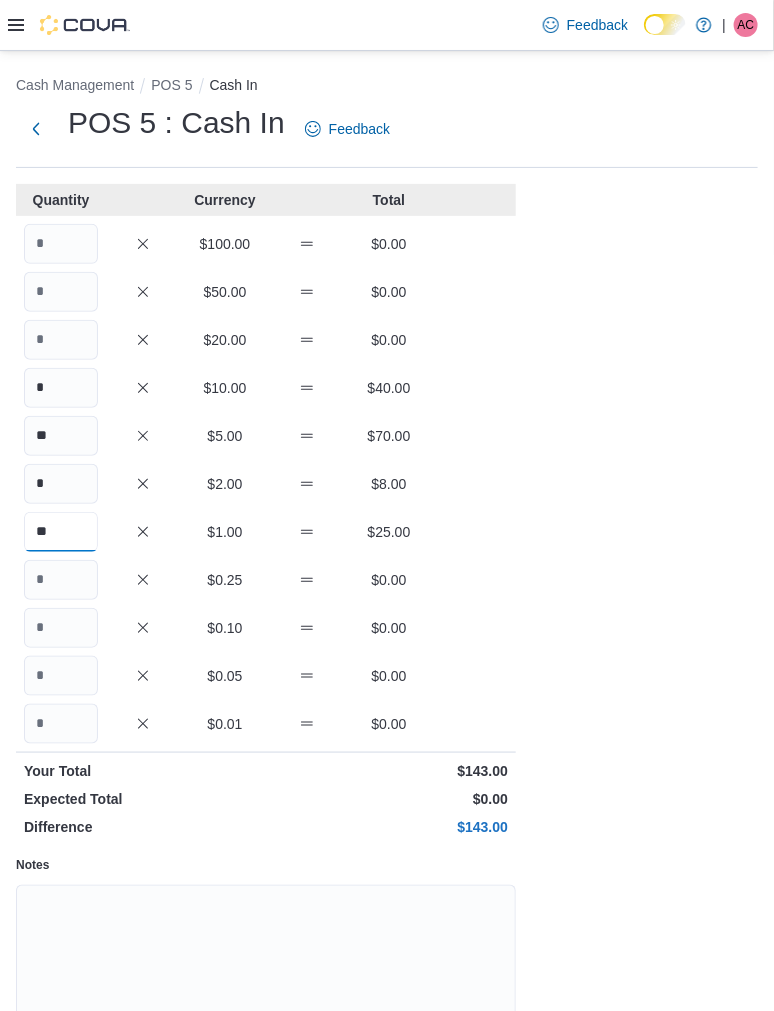 type on "**" 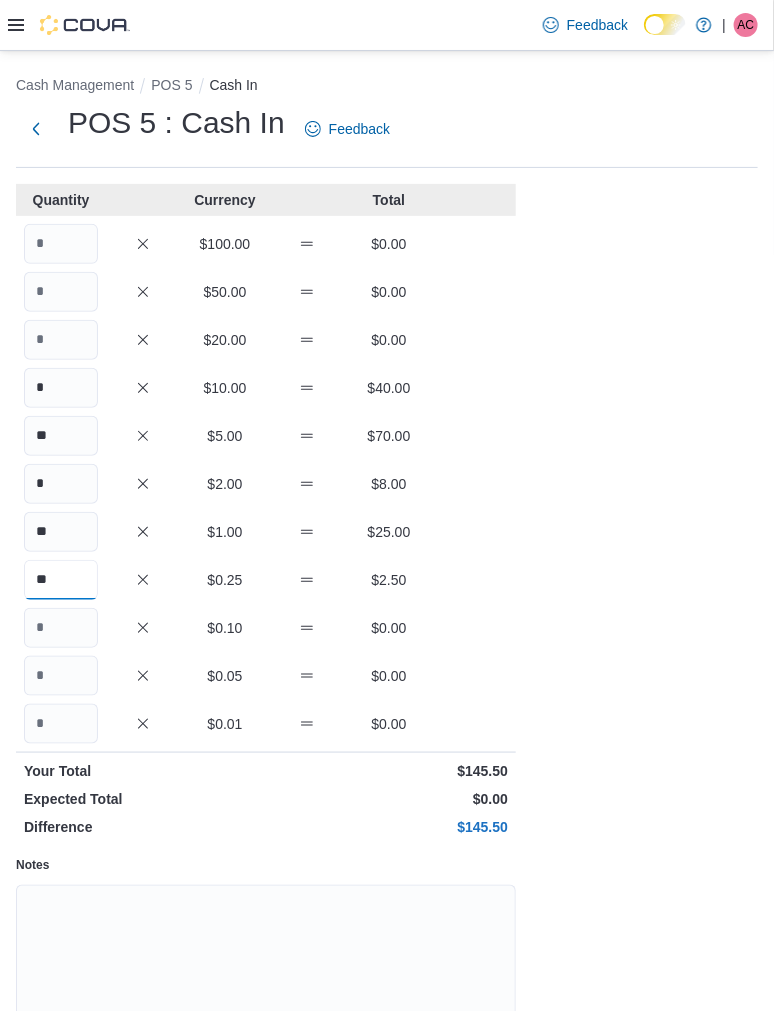 type on "**" 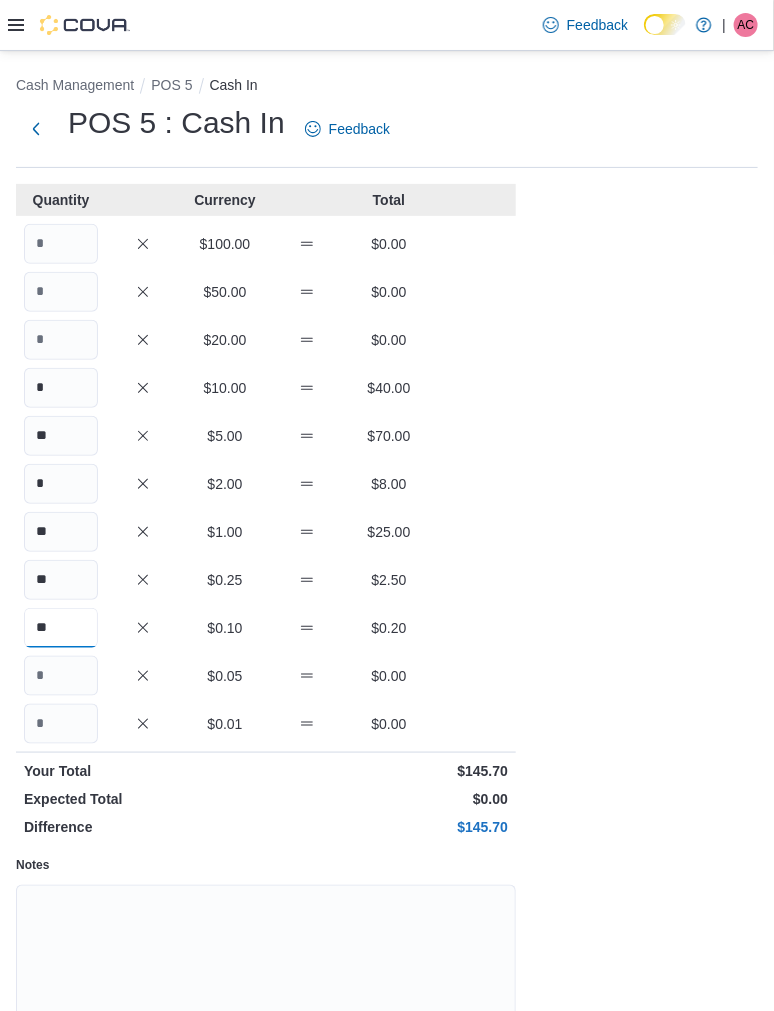 type on "**" 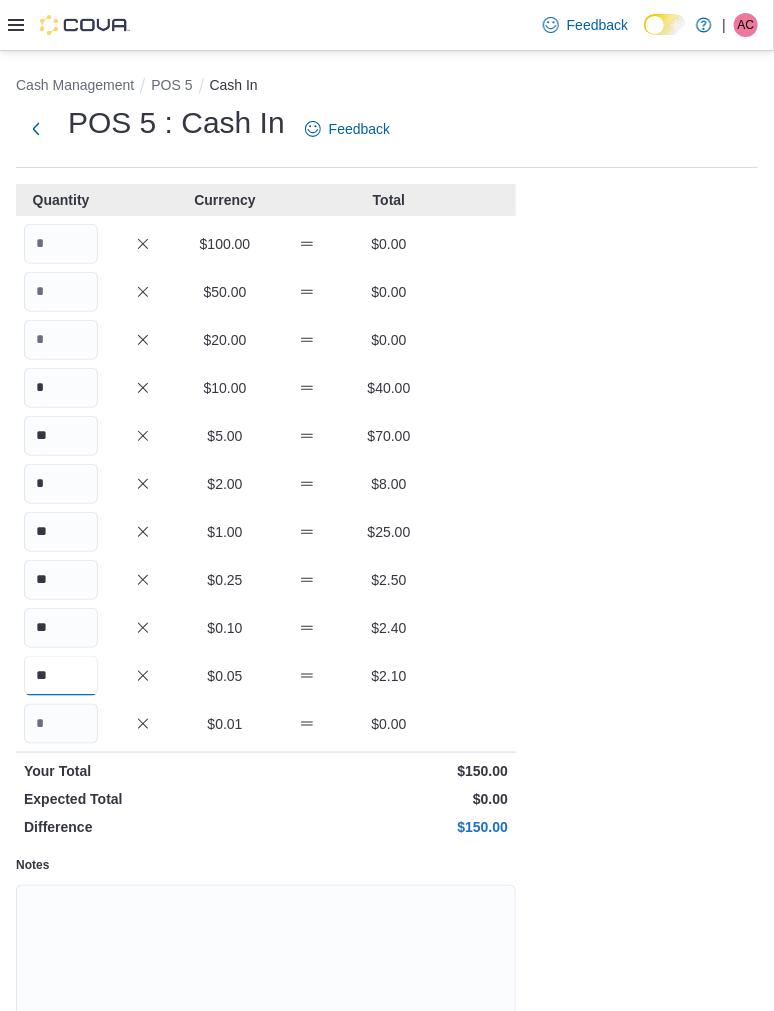 type on "**" 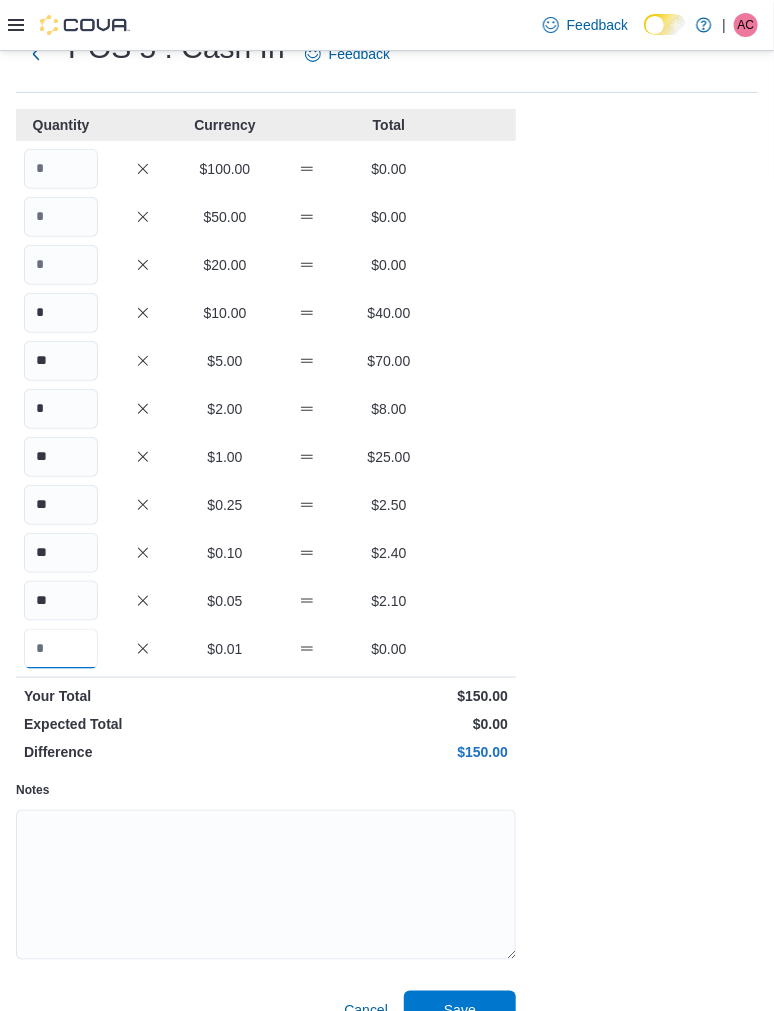 scroll, scrollTop: 111, scrollLeft: 0, axis: vertical 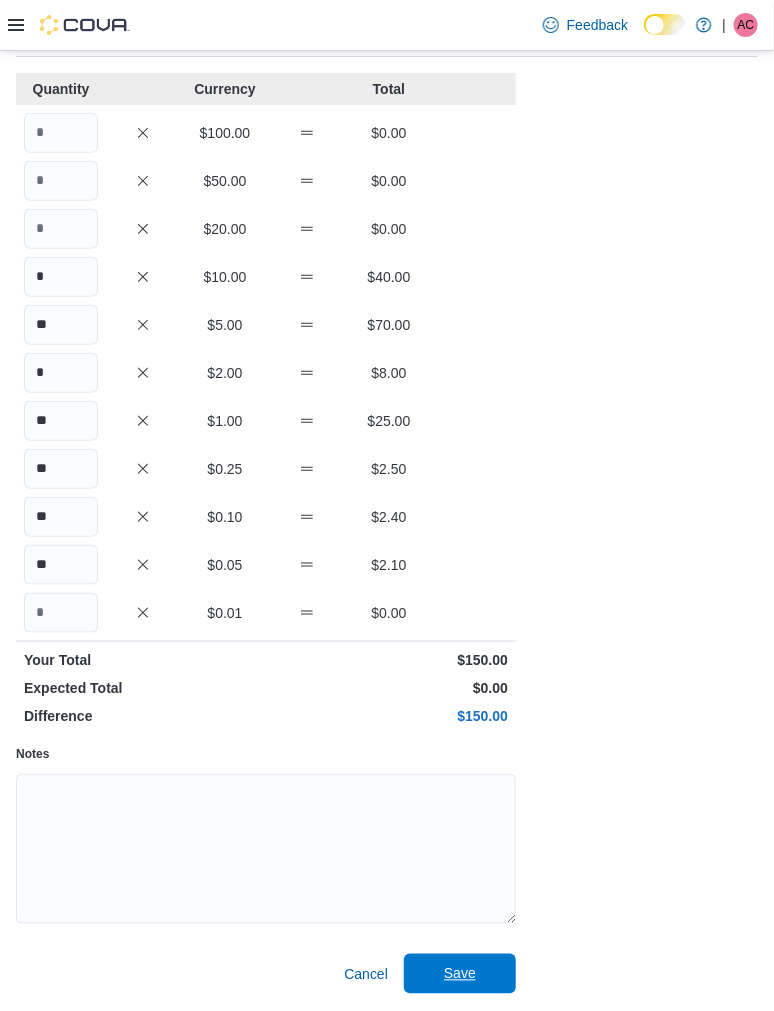 click on "Save" at bounding box center [460, 974] 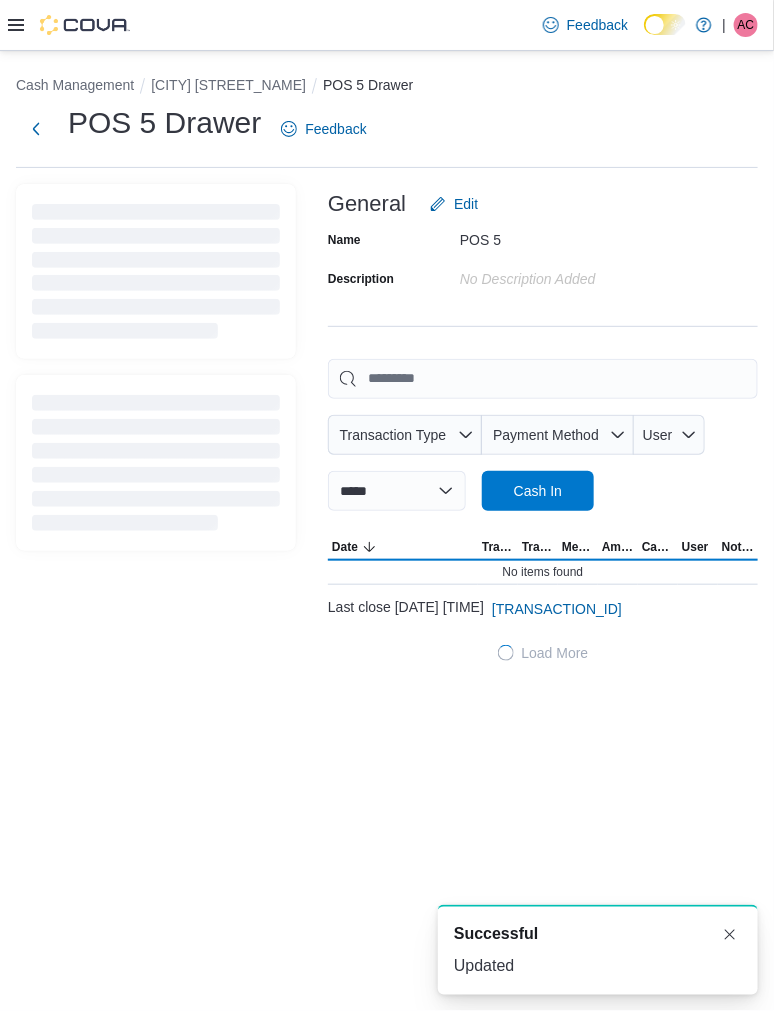 scroll, scrollTop: 0, scrollLeft: 0, axis: both 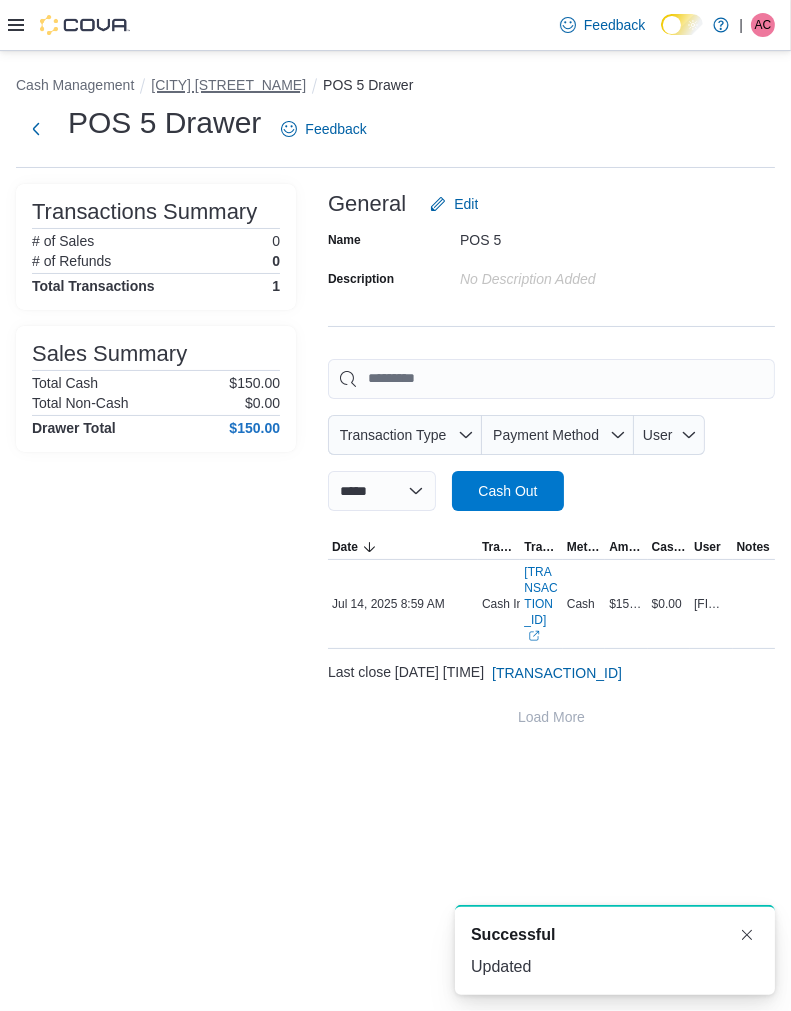 click on "[CITY] [STREET_NAME]" at bounding box center [228, 85] 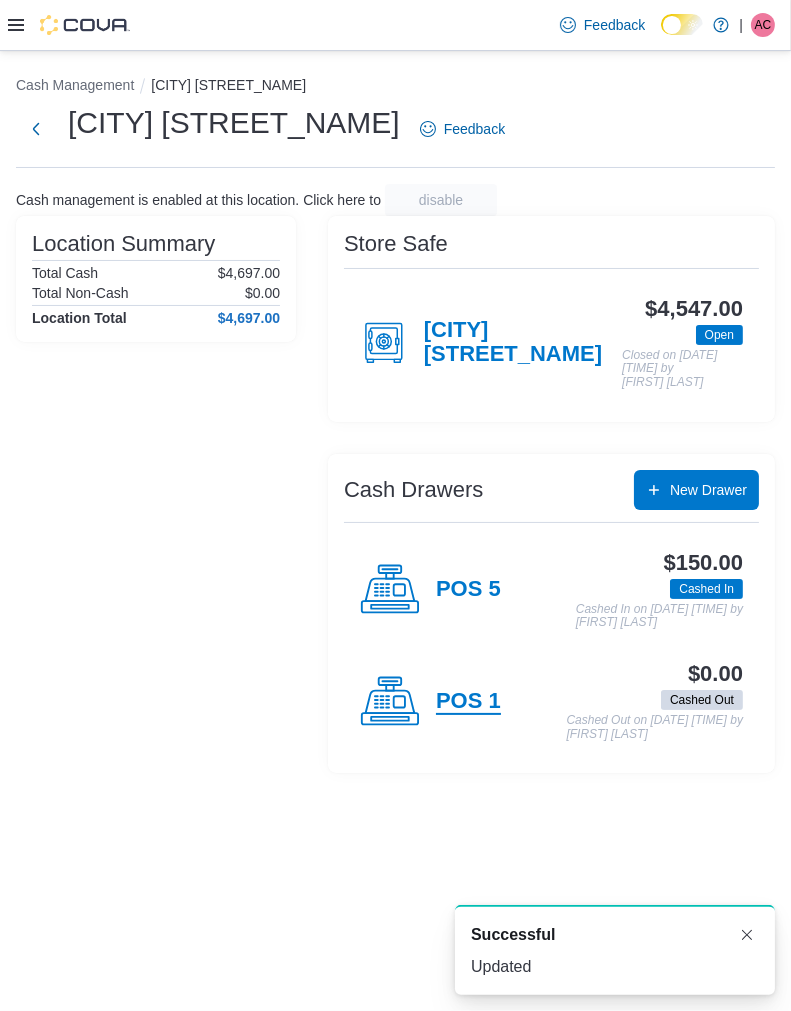 click on "POS 1" at bounding box center (468, 702) 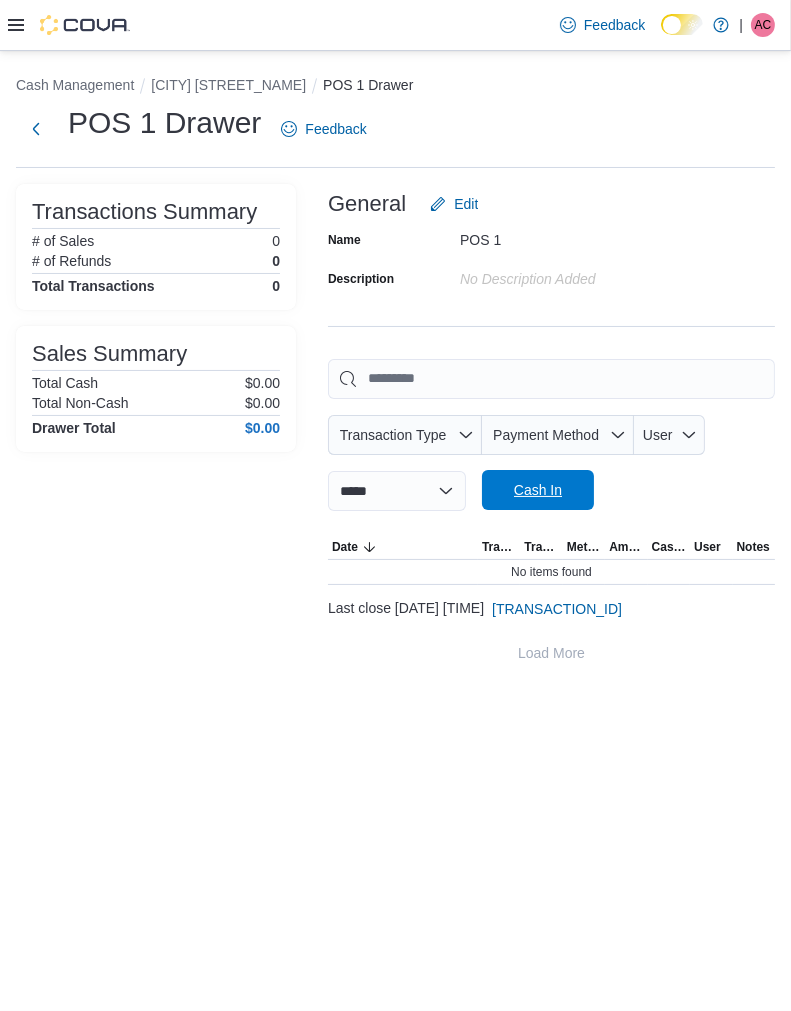 click on "Cash In" at bounding box center [538, 490] 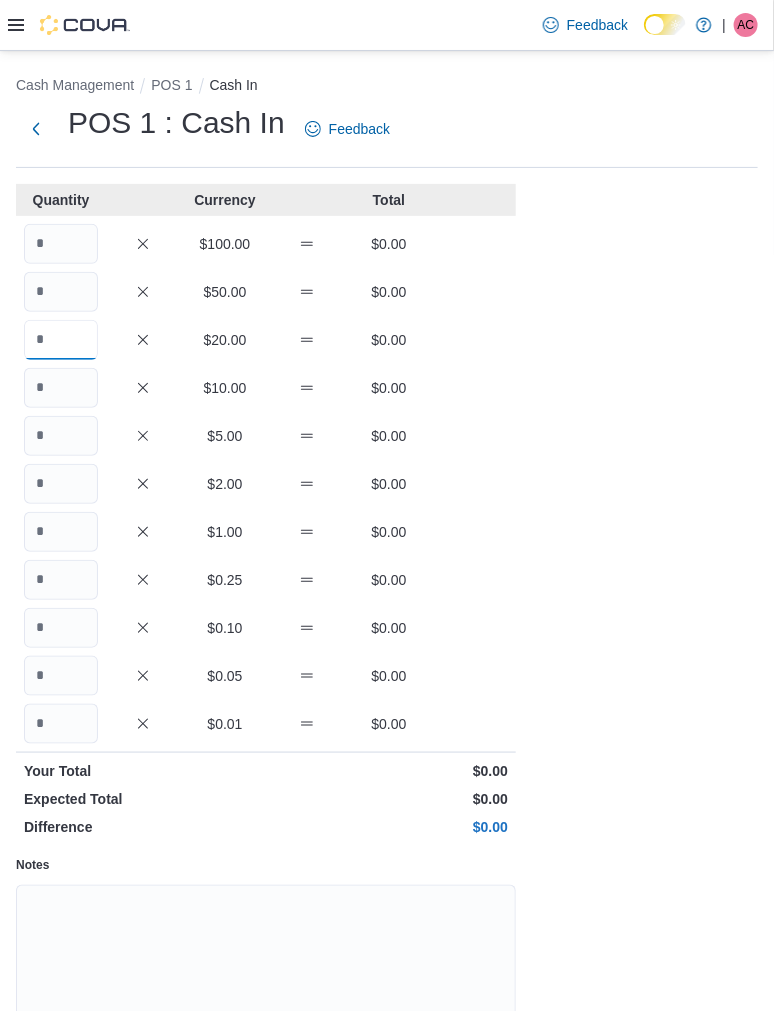 click at bounding box center (61, 340) 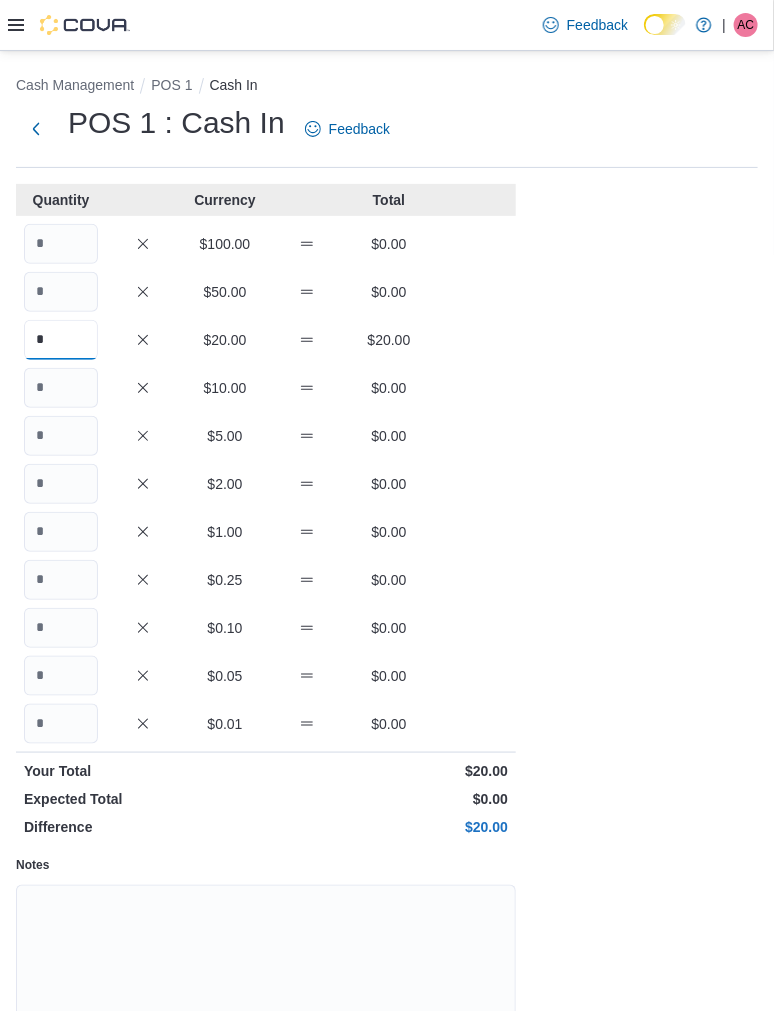type on "*" 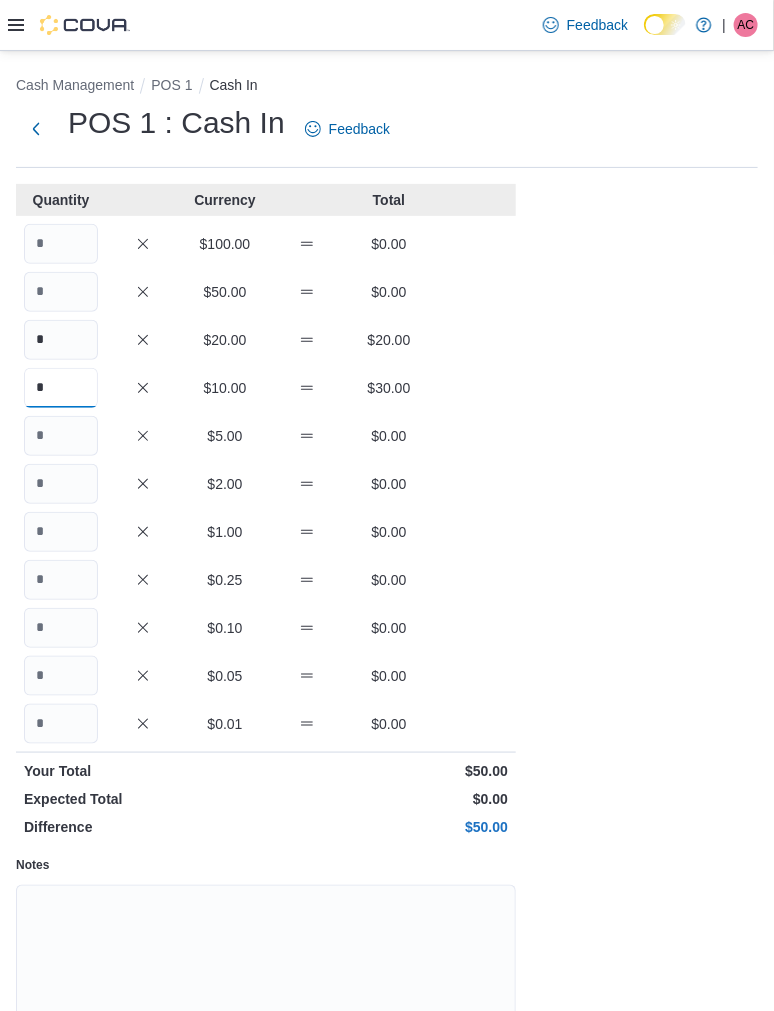 type on "*" 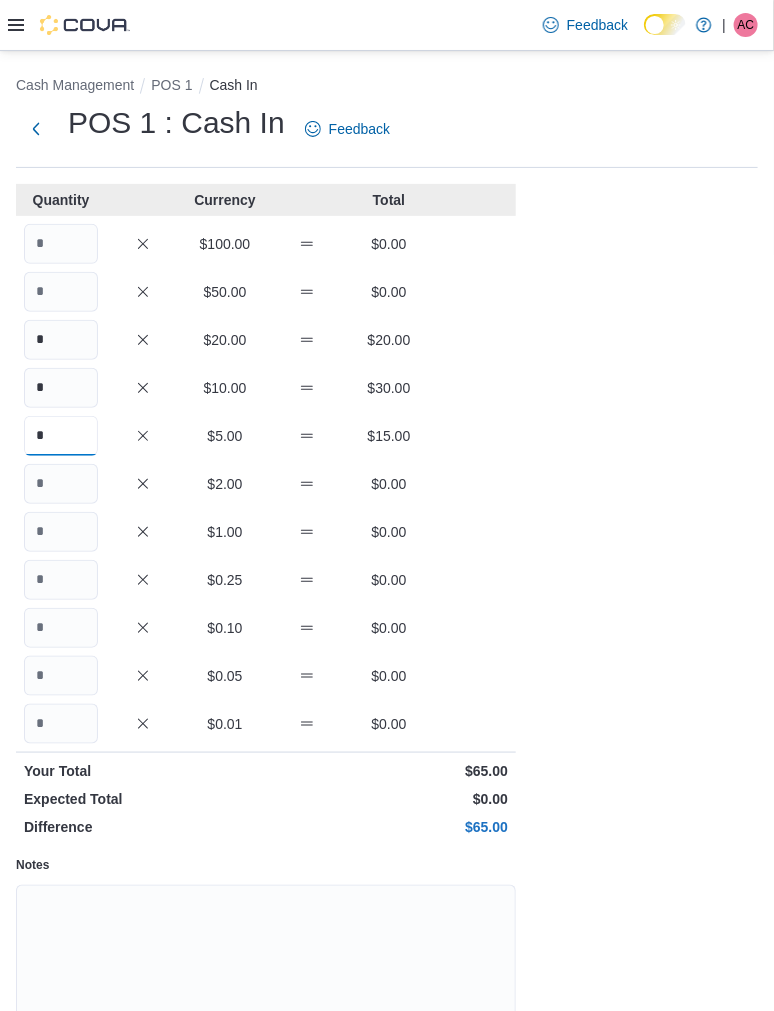 type on "*" 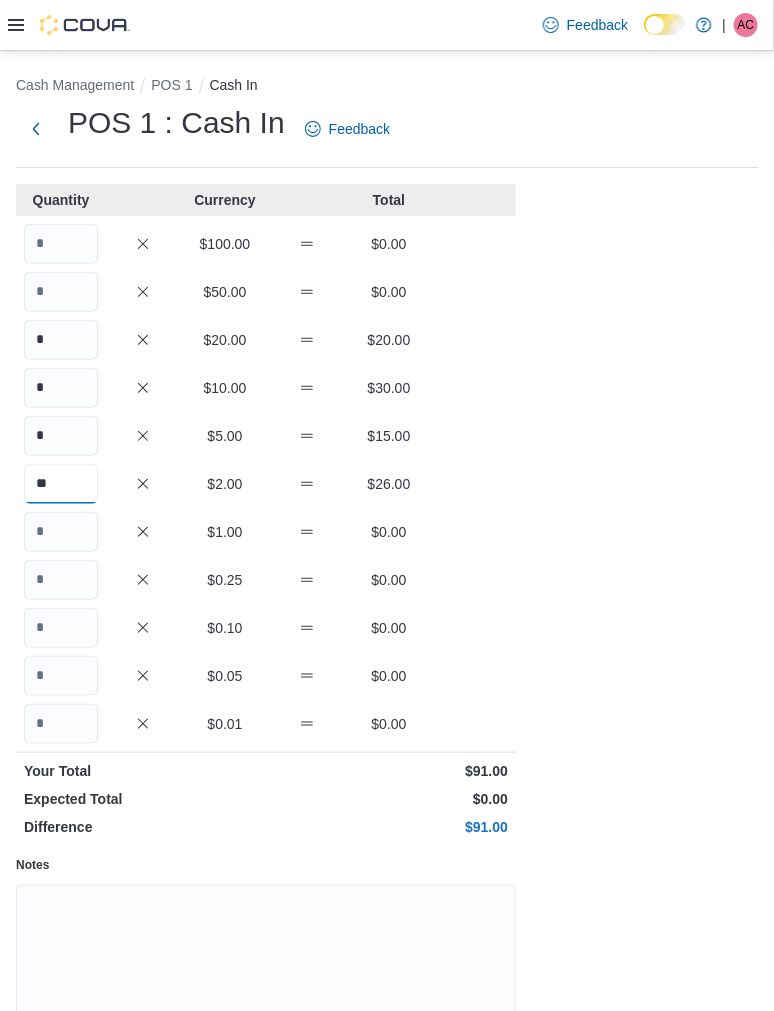 type on "**" 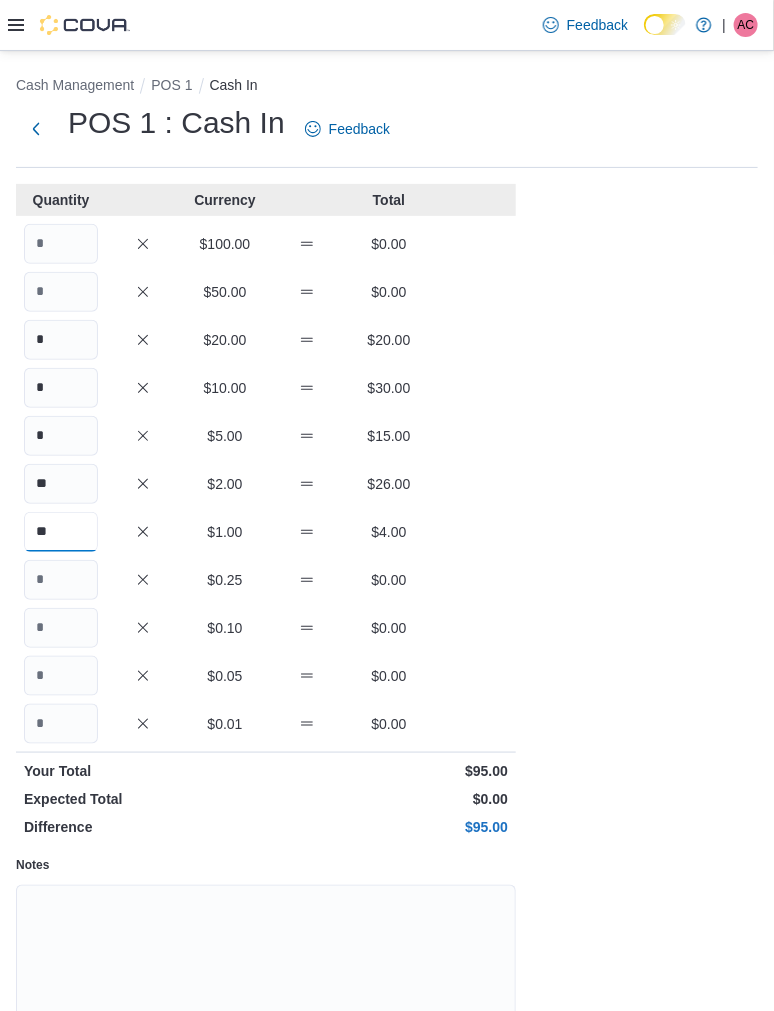 type on "**" 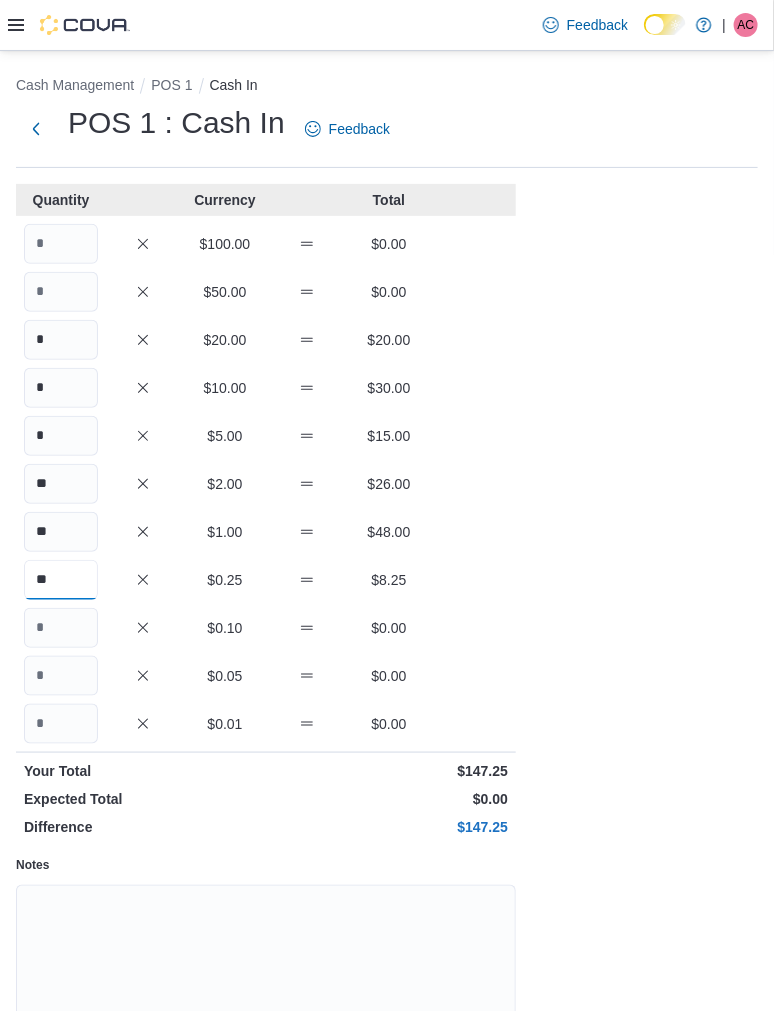 type on "**" 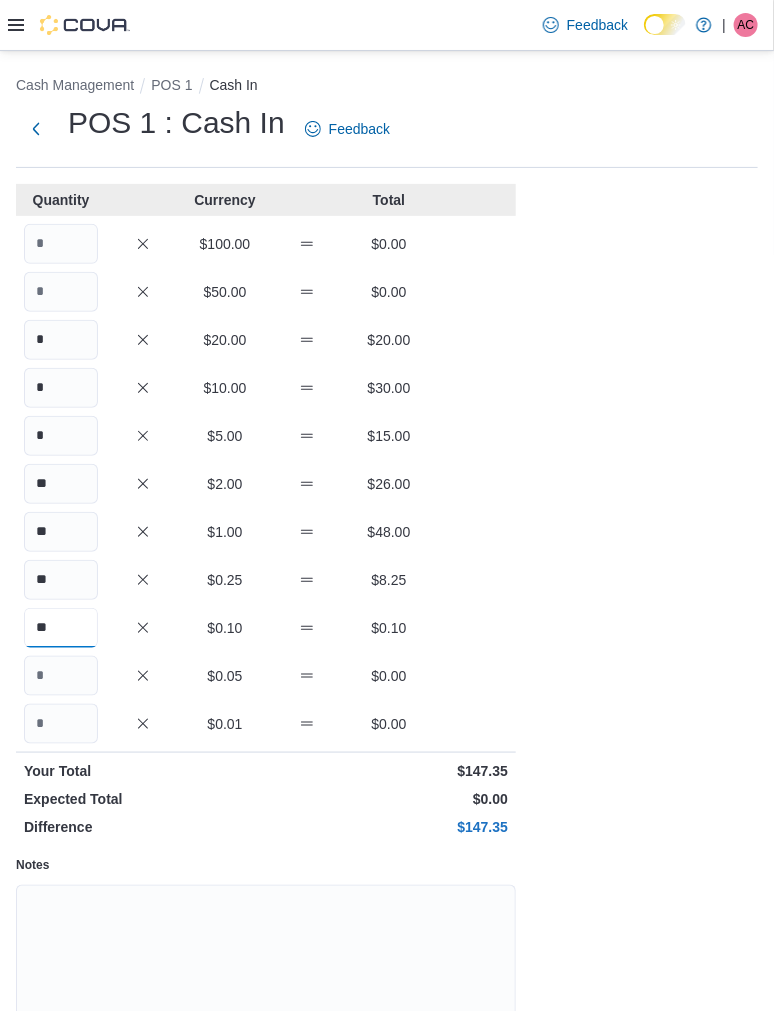type on "**" 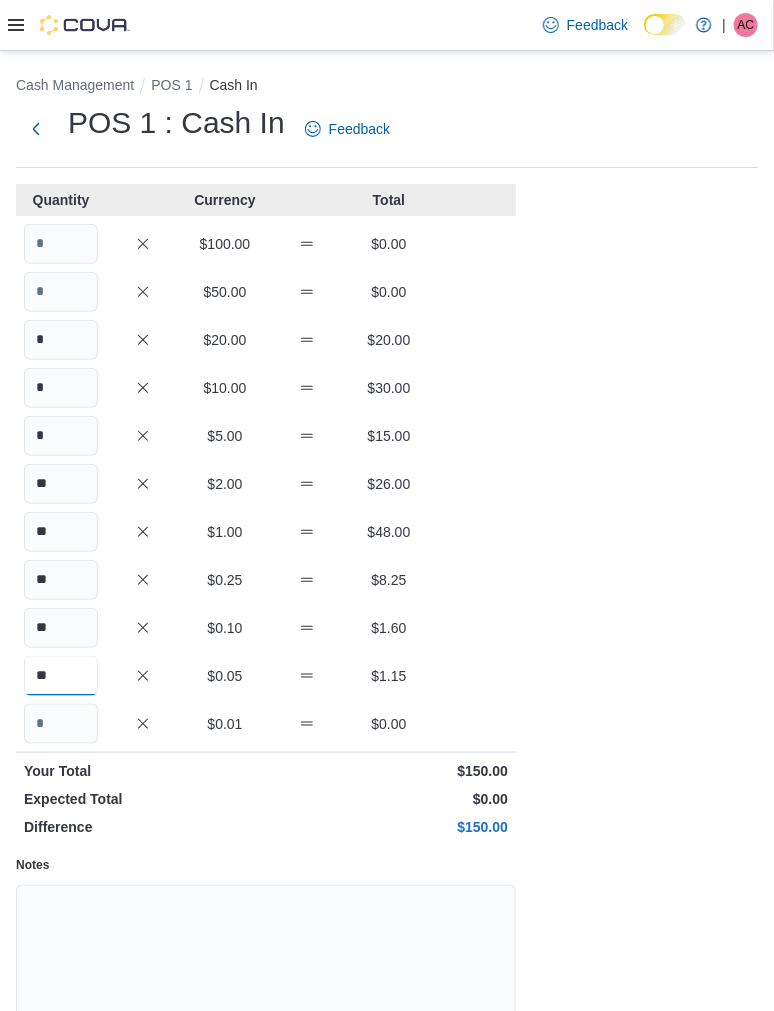 type on "**" 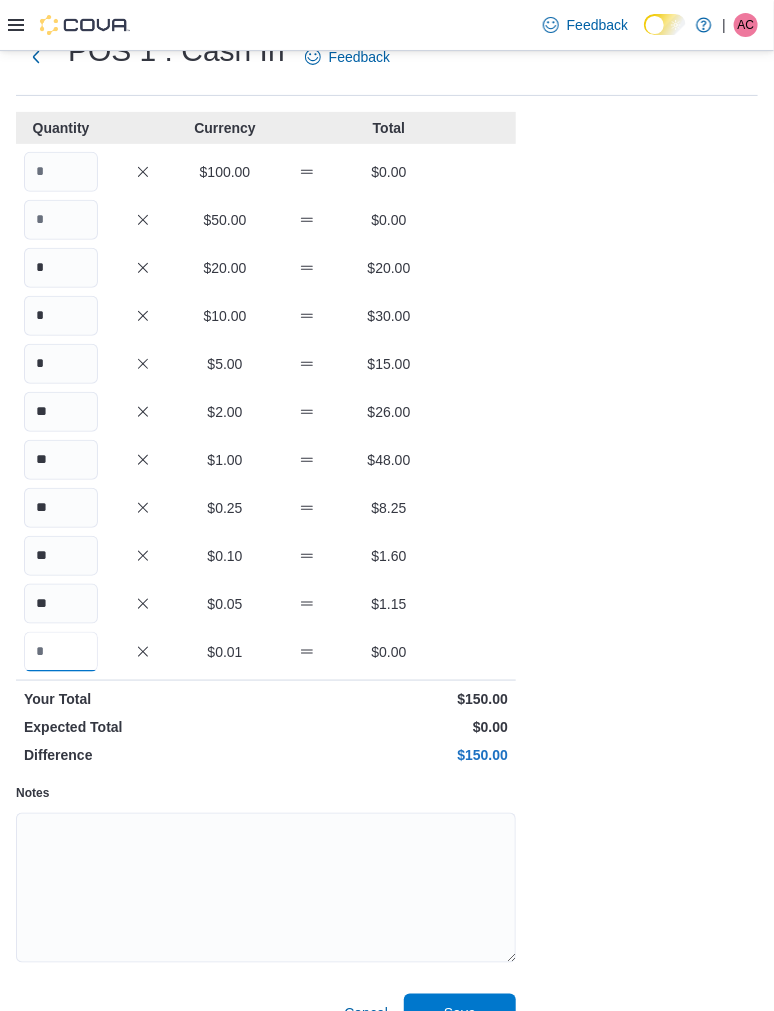 scroll, scrollTop: 111, scrollLeft: 0, axis: vertical 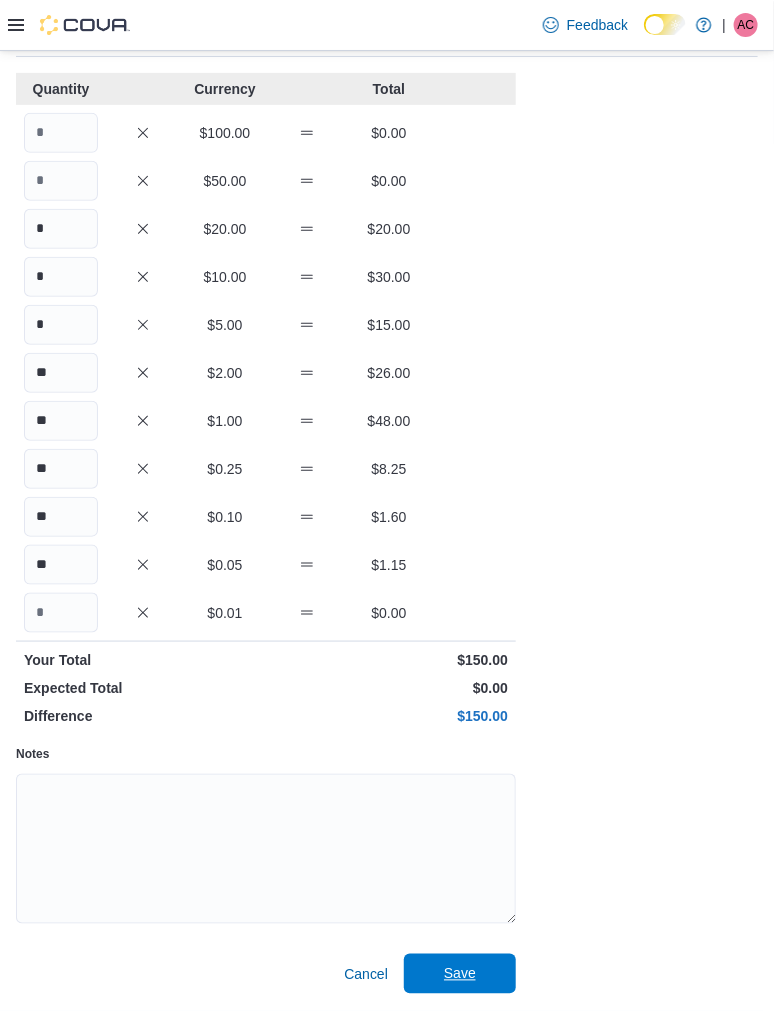 click on "Save" at bounding box center [460, 974] 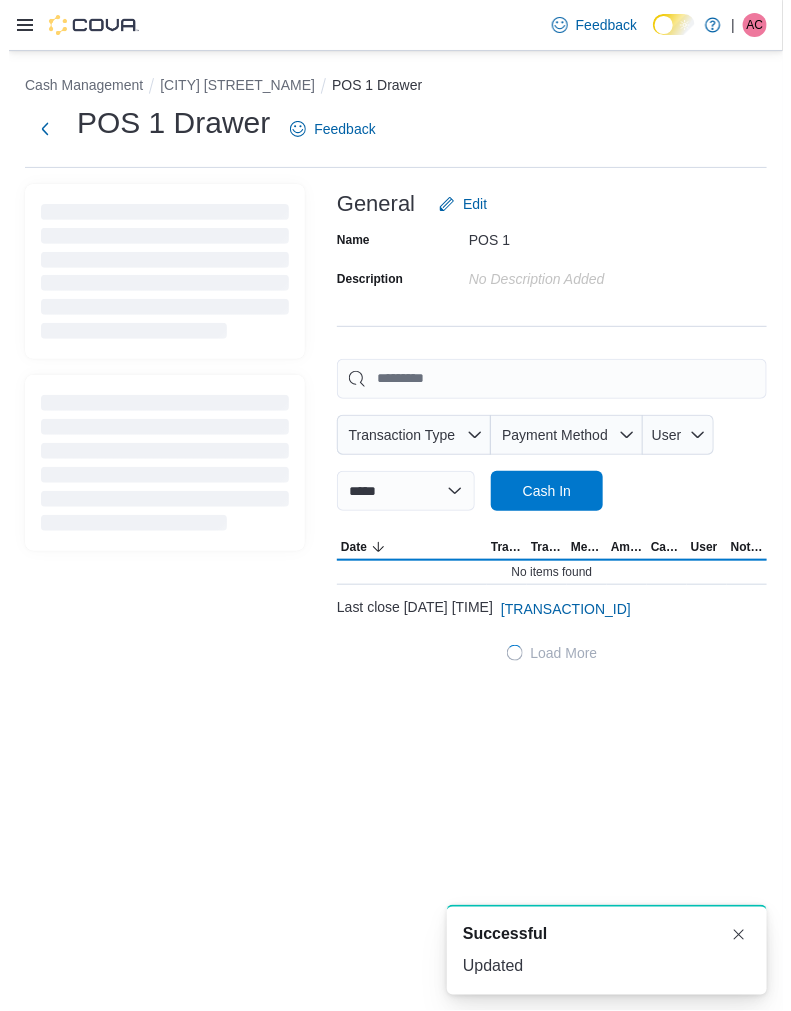 scroll, scrollTop: 0, scrollLeft: 0, axis: both 